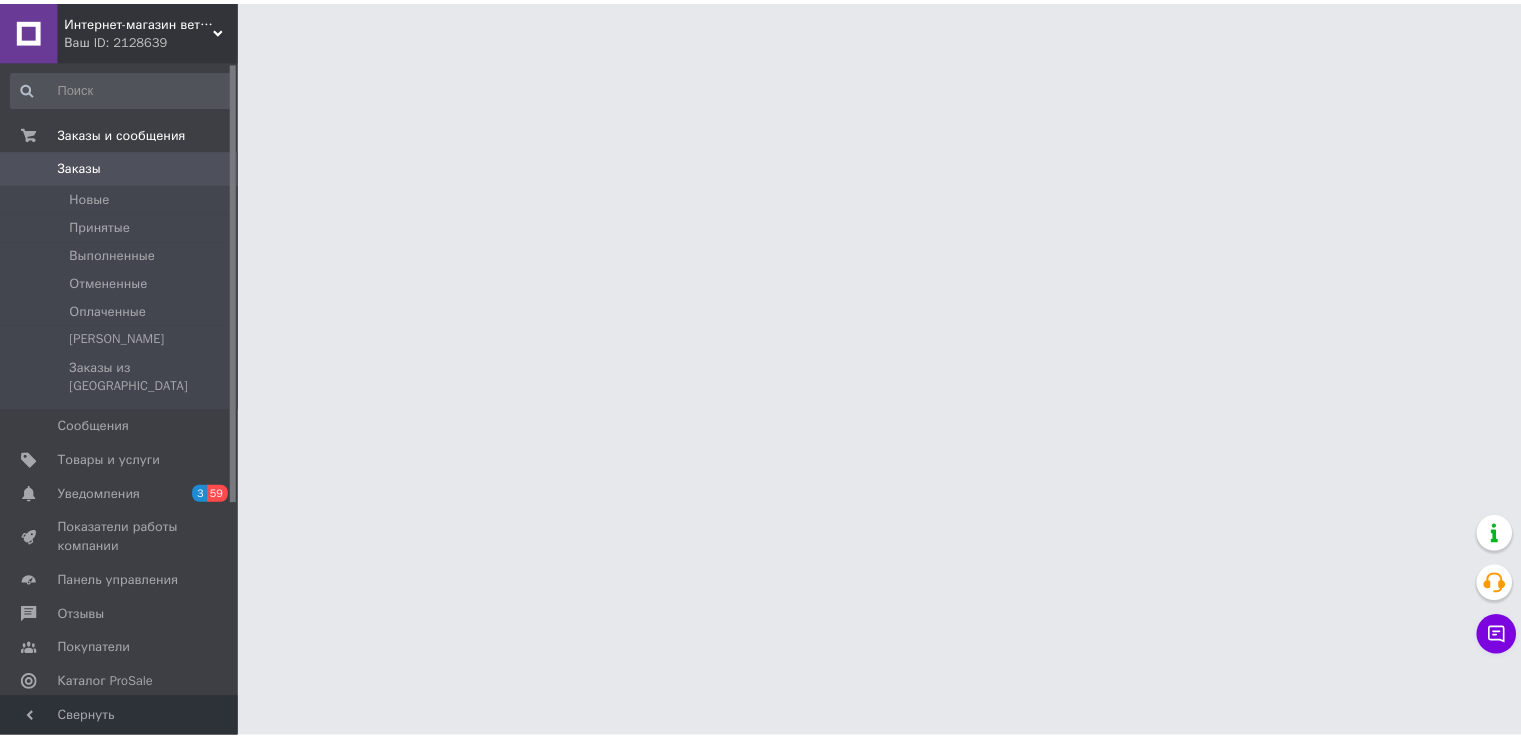 scroll, scrollTop: 0, scrollLeft: 0, axis: both 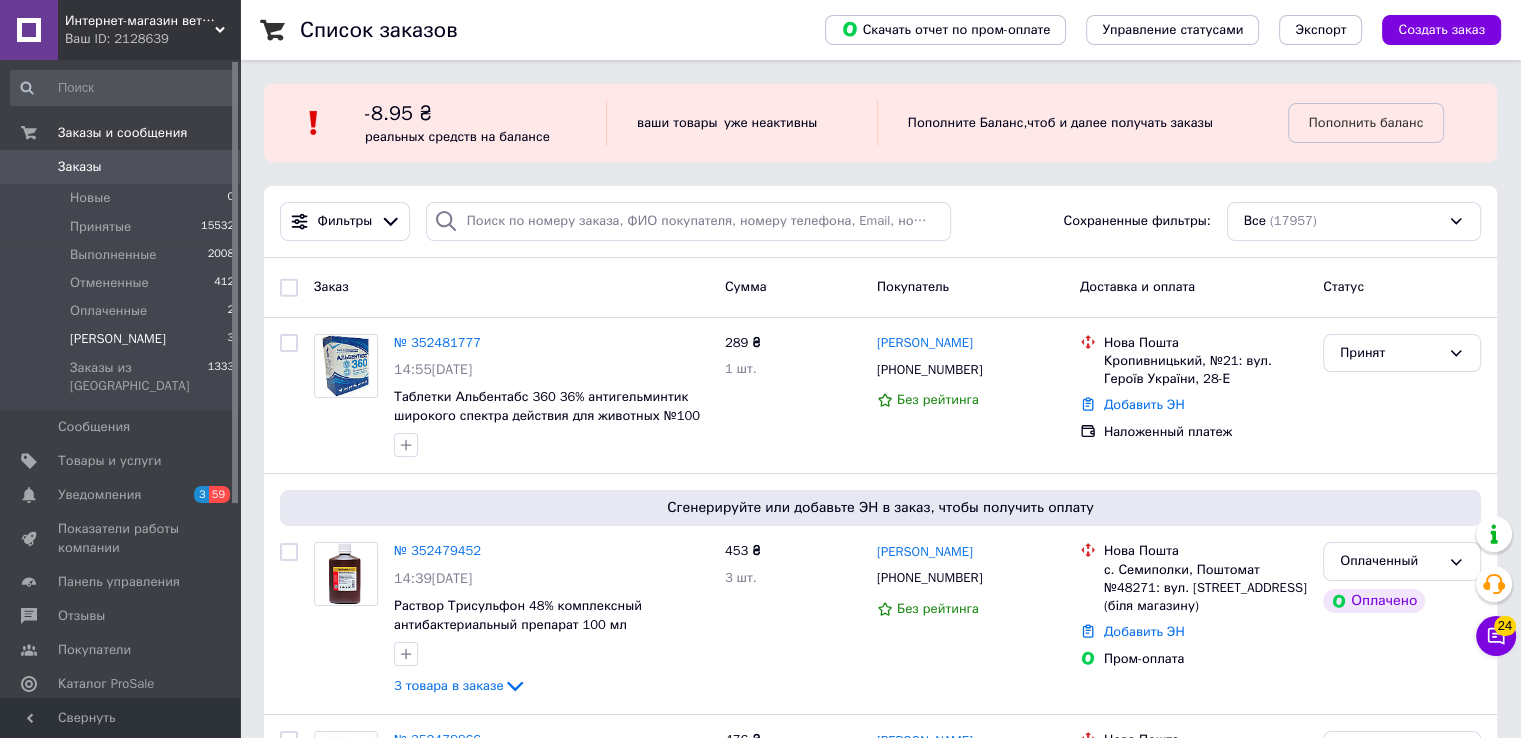 click on "Сгенерируй ТТН 3" at bounding box center (123, 339) 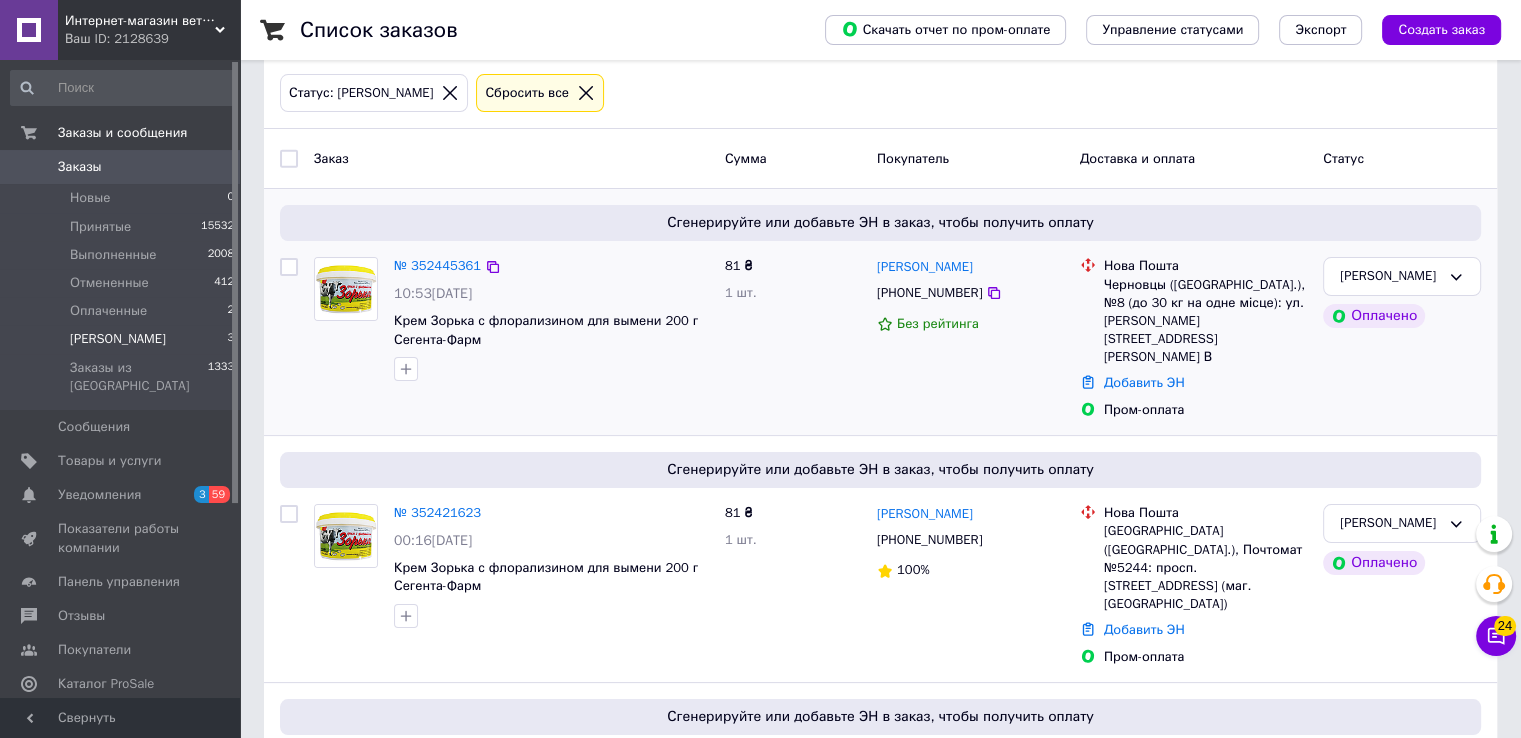 scroll, scrollTop: 300, scrollLeft: 0, axis: vertical 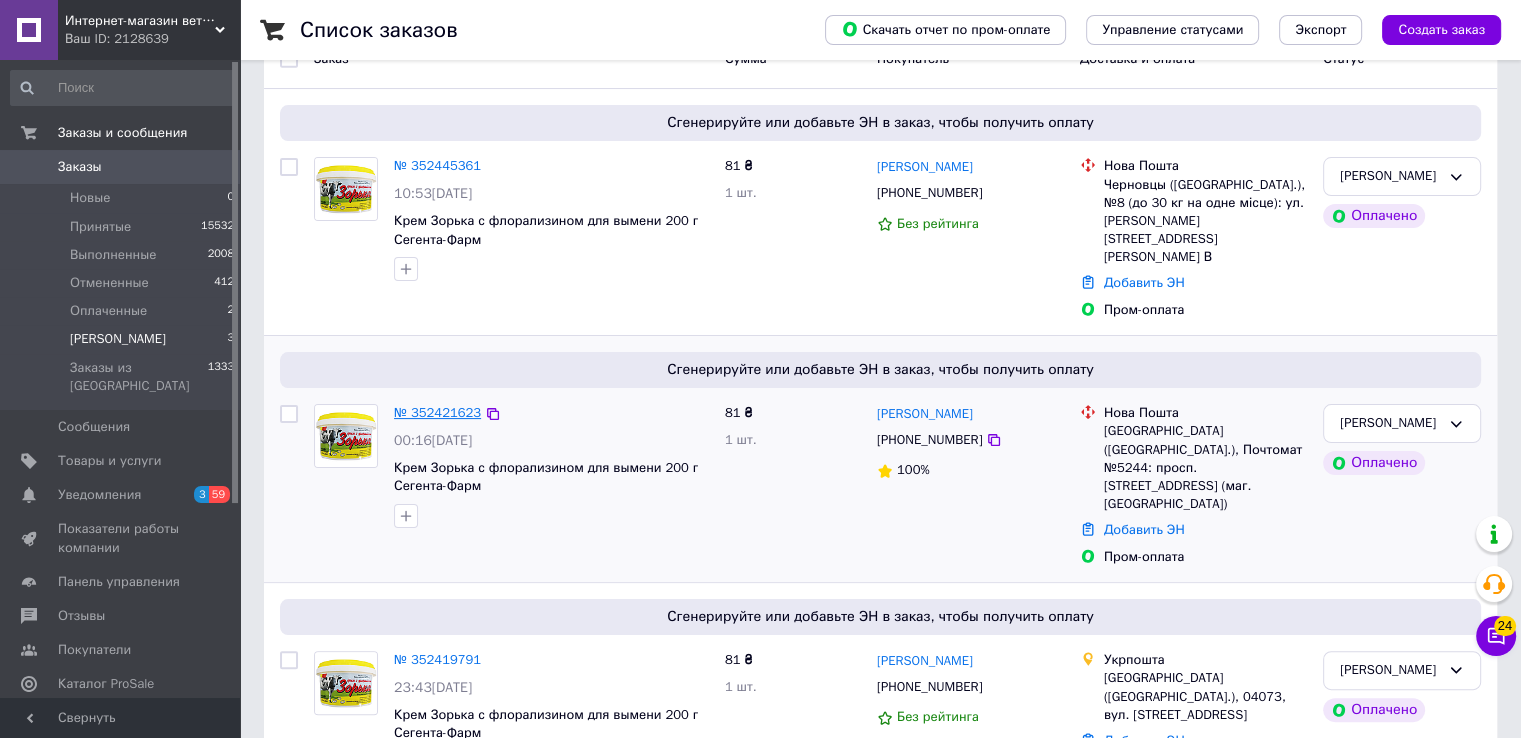 click on "№ 352421623" at bounding box center [437, 412] 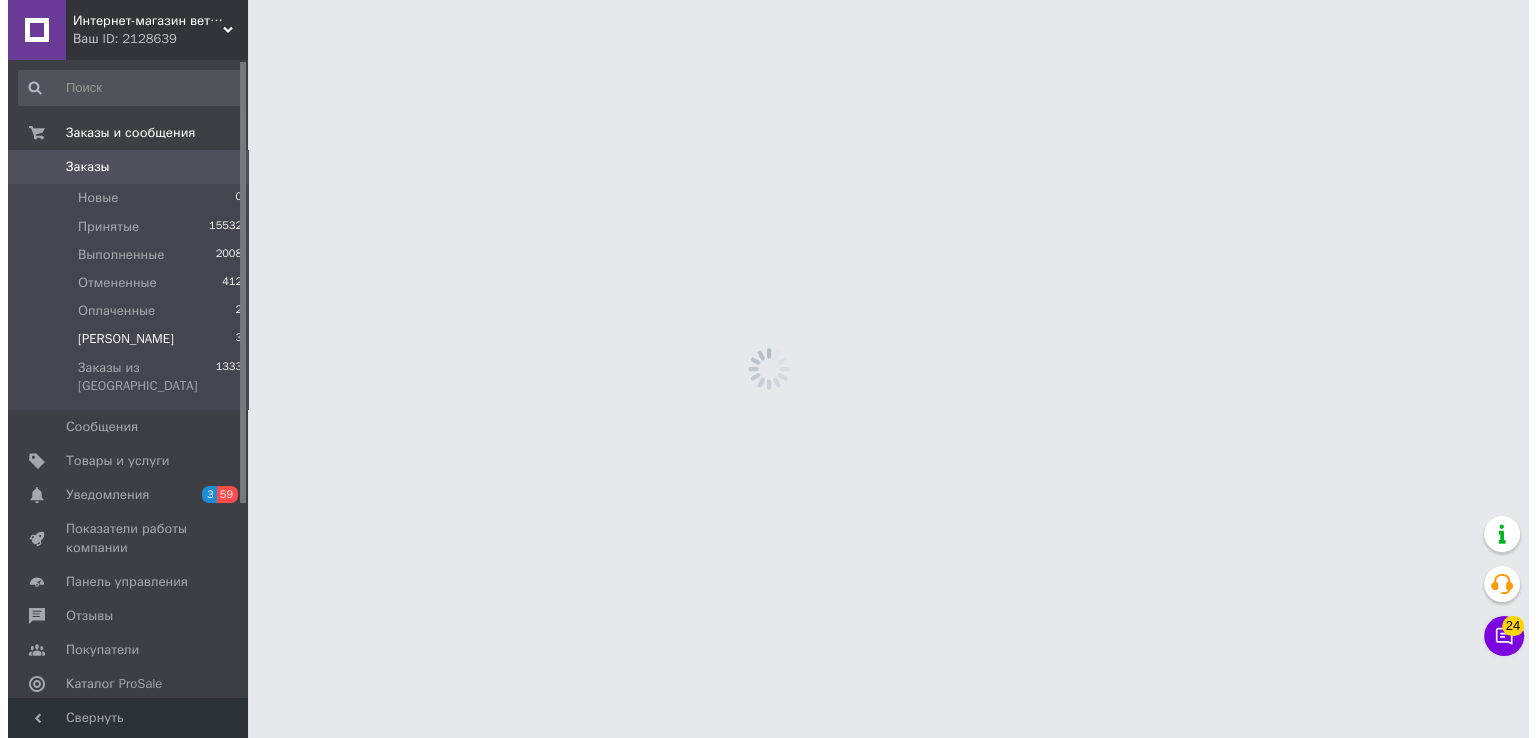 scroll, scrollTop: 0, scrollLeft: 0, axis: both 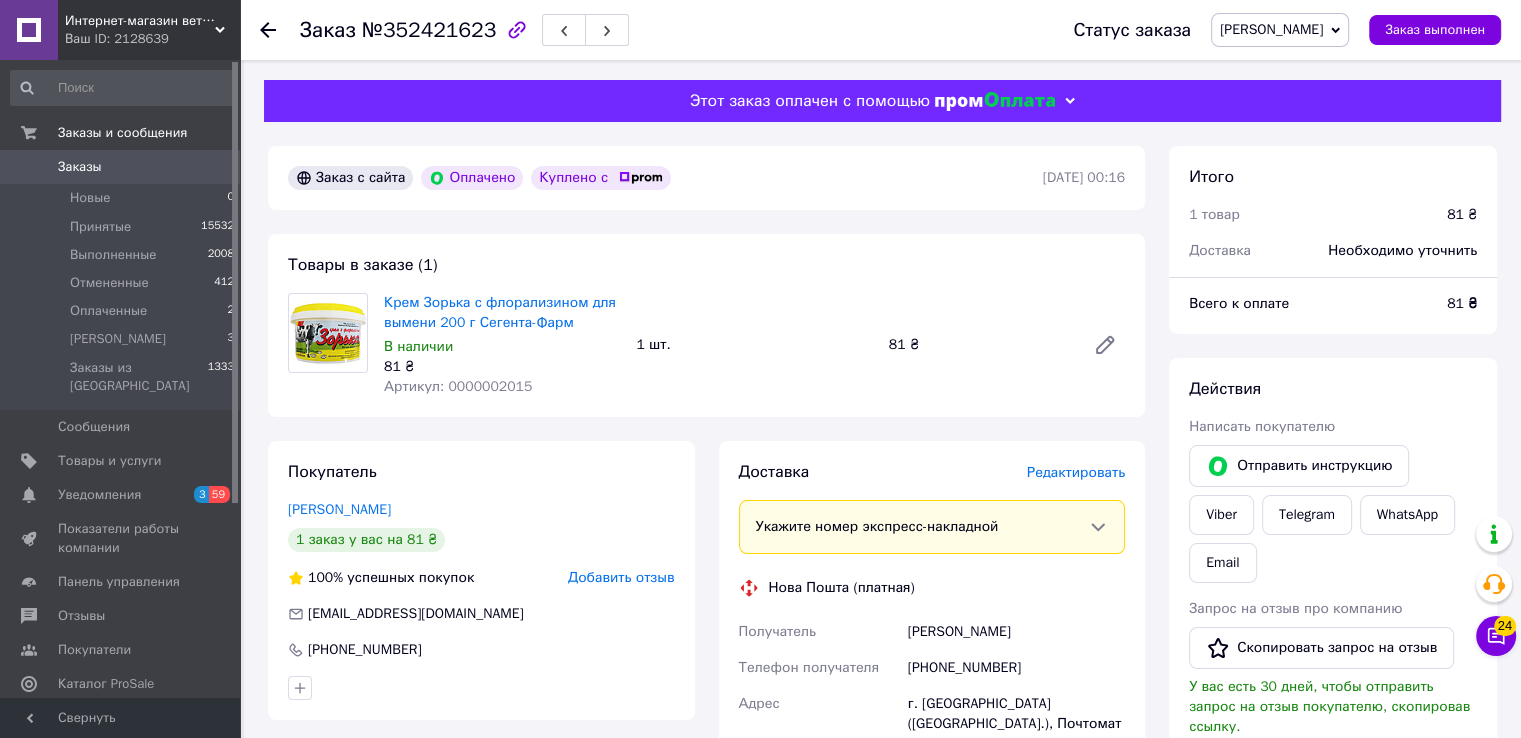 click on "Редактировать" at bounding box center [1076, 472] 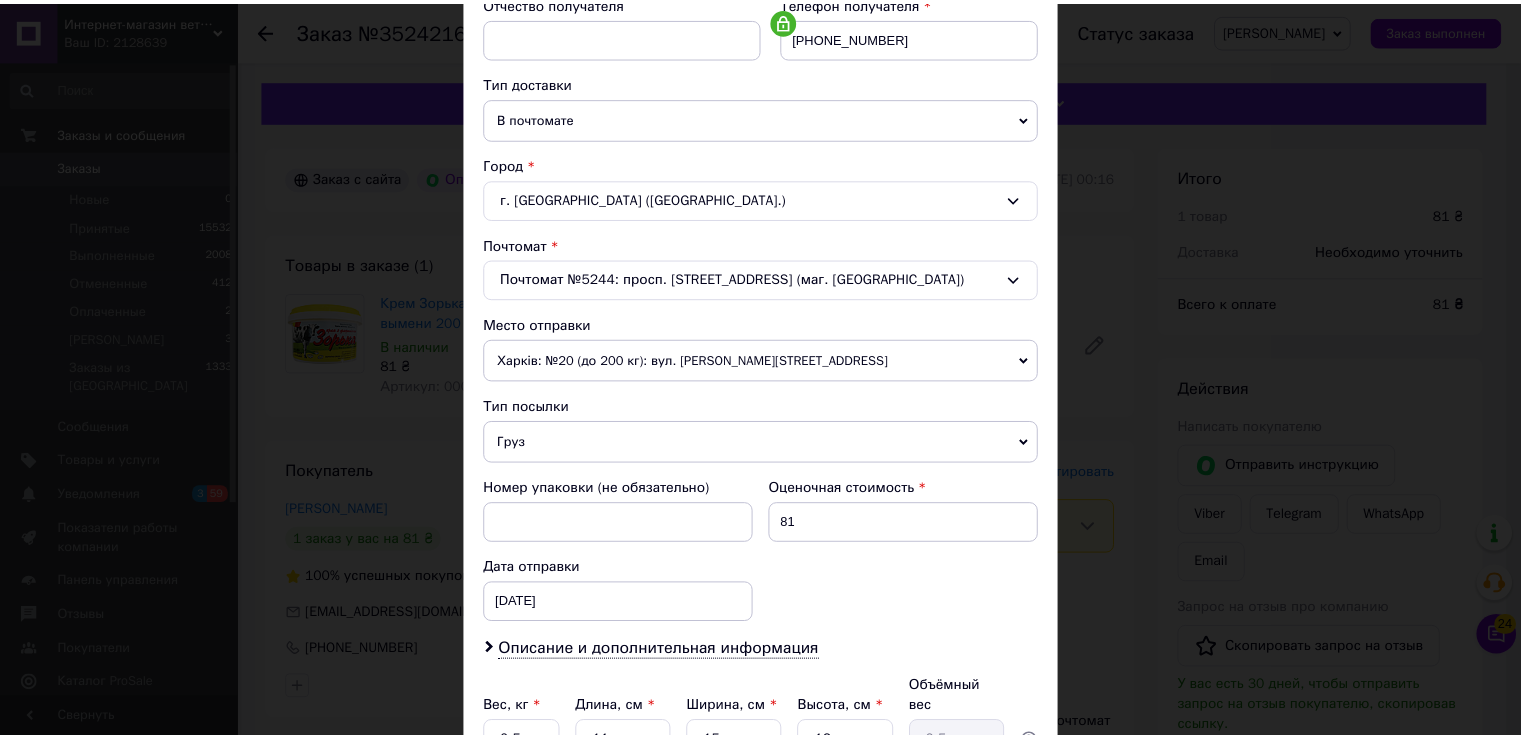 scroll, scrollTop: 500, scrollLeft: 0, axis: vertical 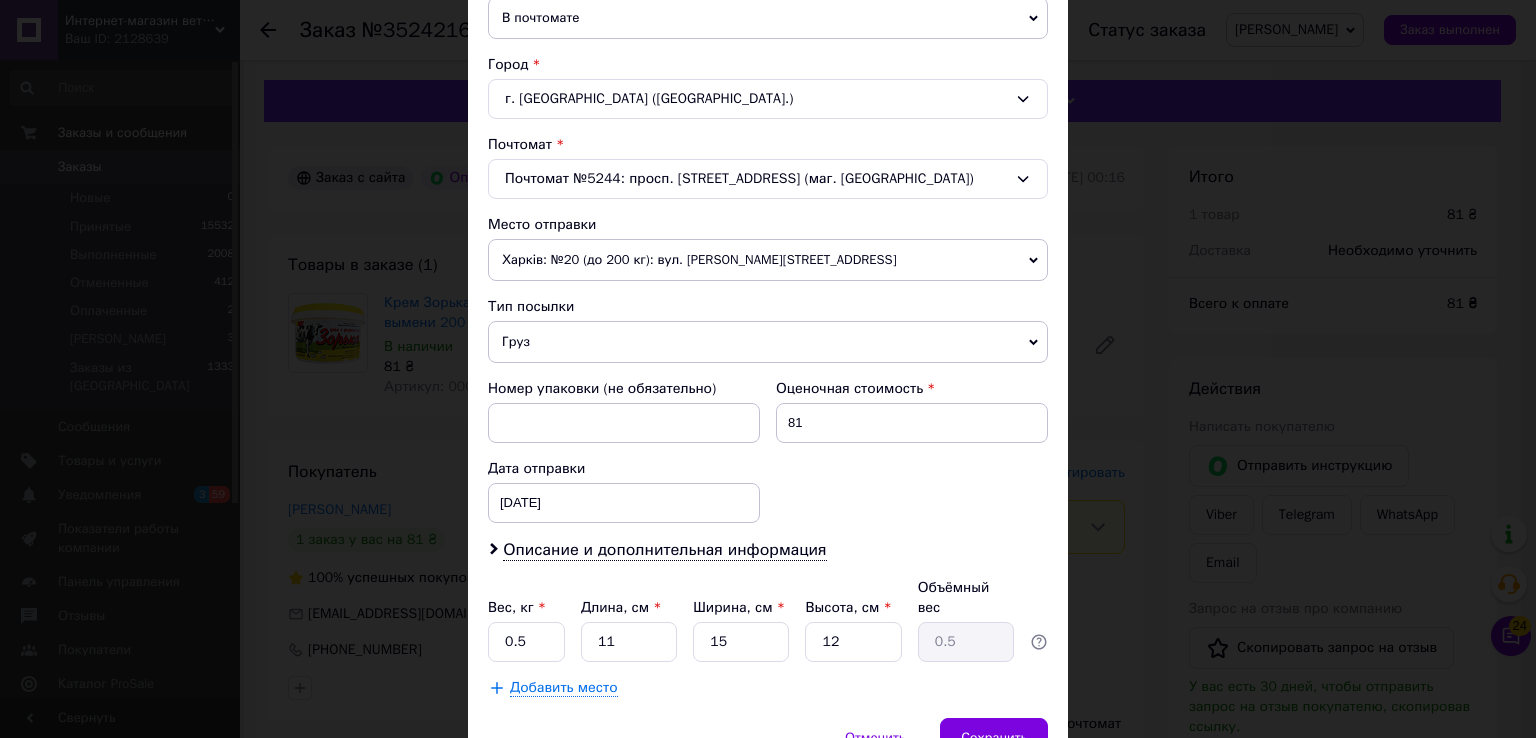 click on "Харків: №20 (до 200 кг): вул. [PERSON_NAME][STREET_ADDRESS]" at bounding box center (768, 260) 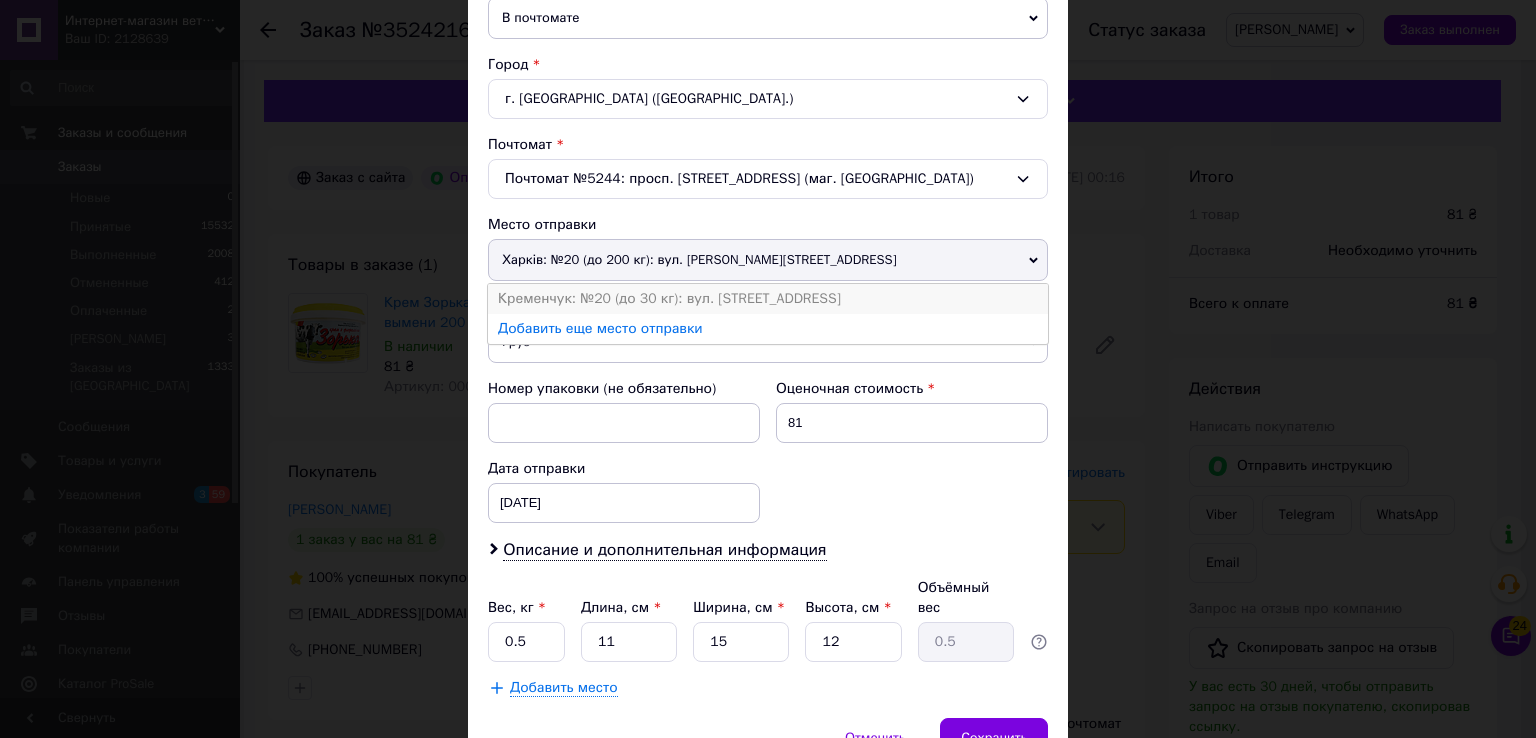 click on "Кременчук: №20 (до 30 кг): вул. [STREET_ADDRESS]" at bounding box center (768, 299) 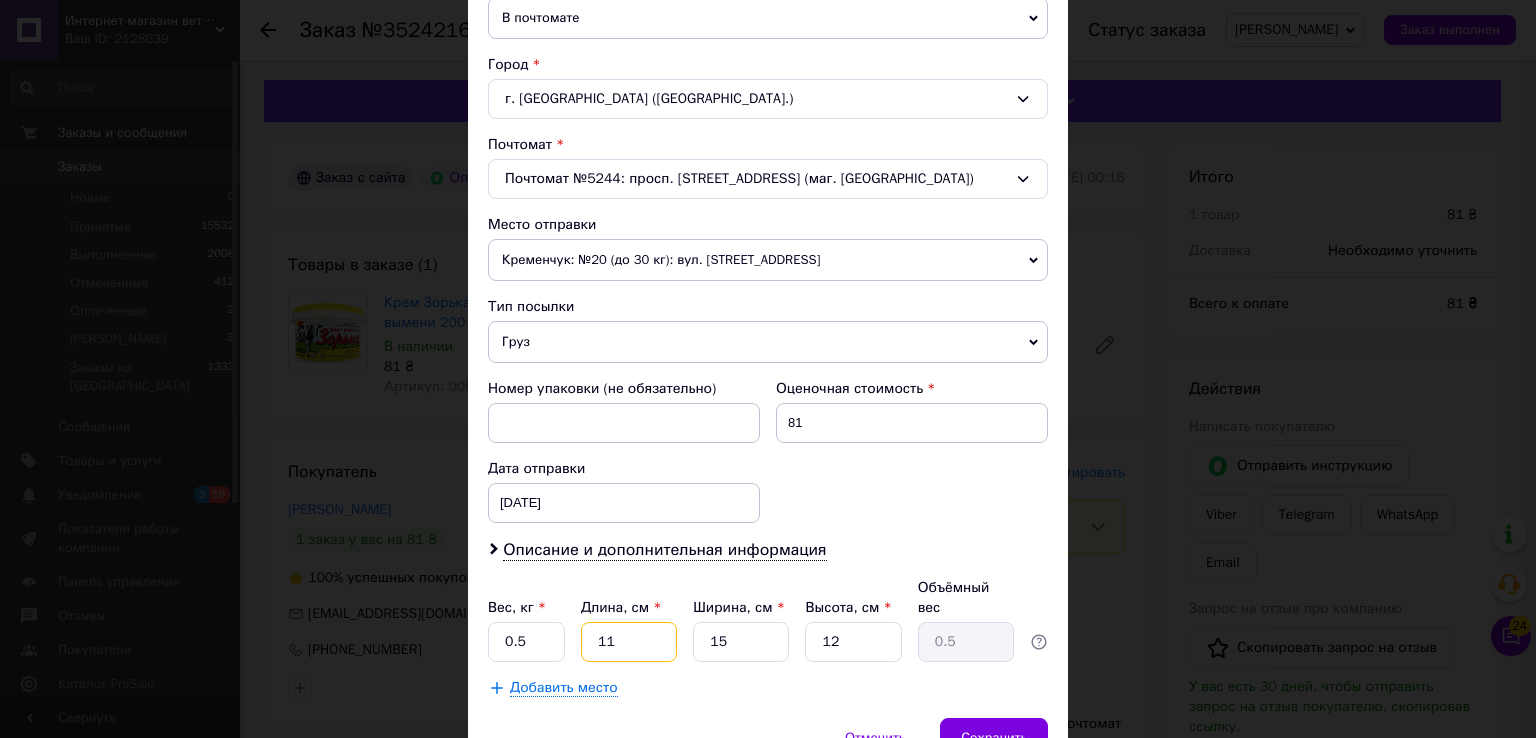 click on "11" at bounding box center [629, 642] 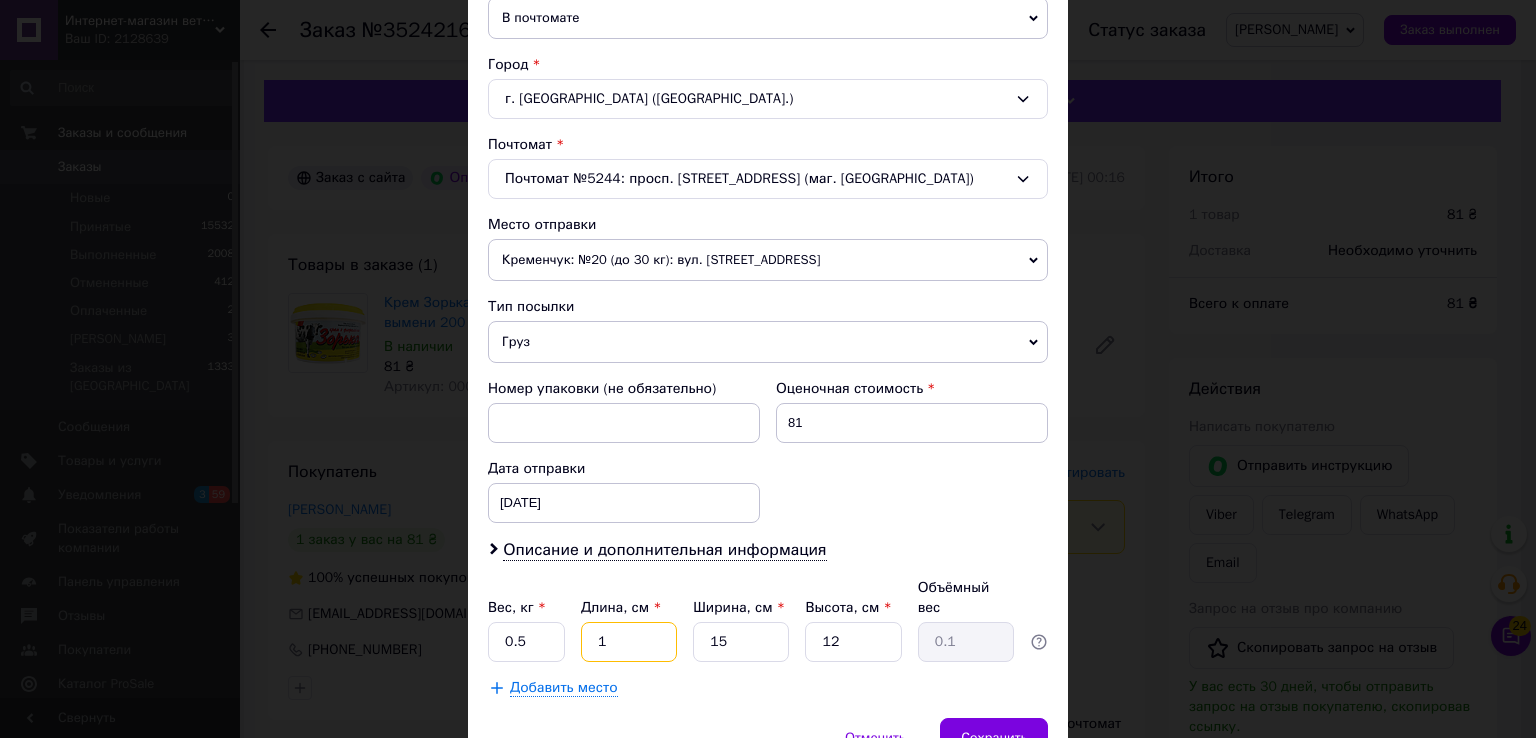 type on "13" 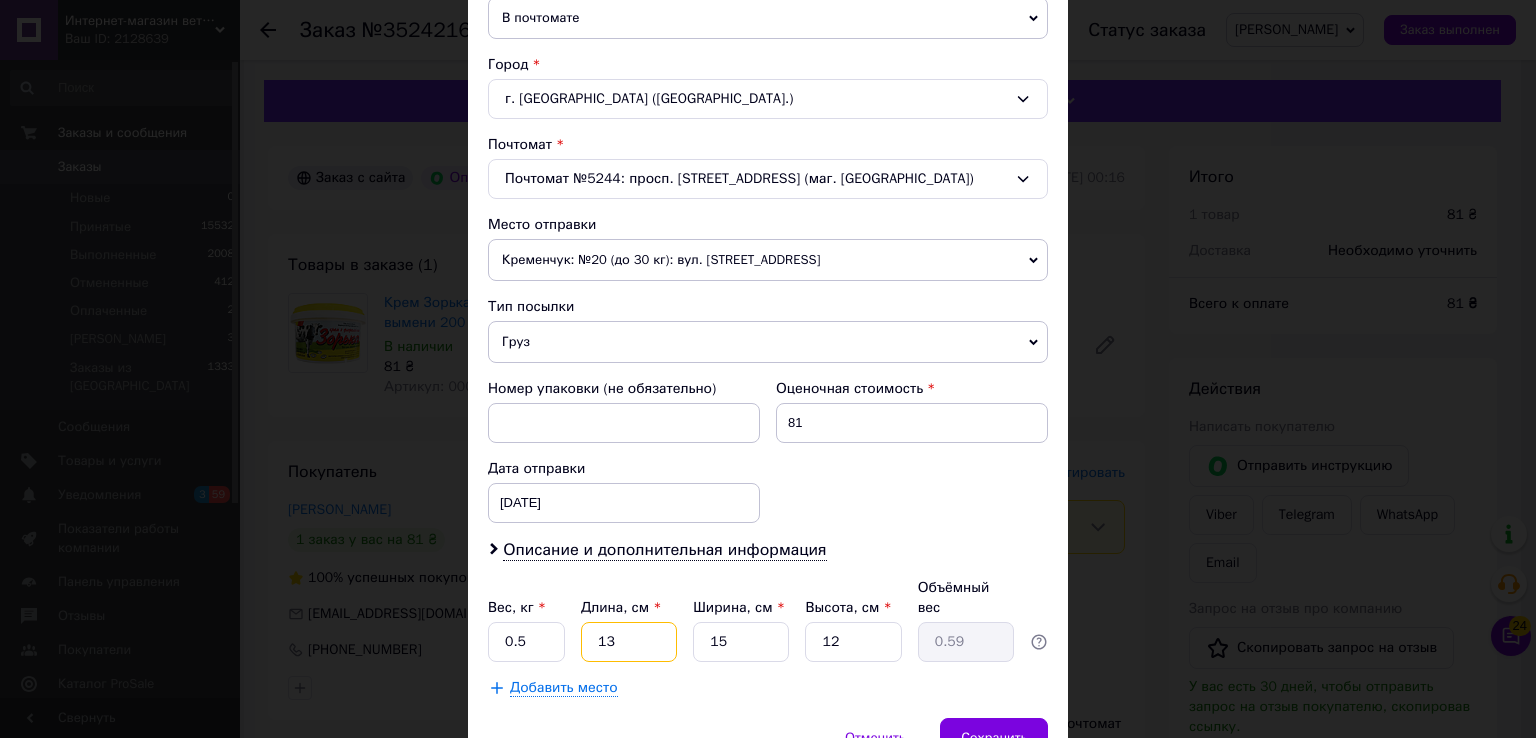 type on "13" 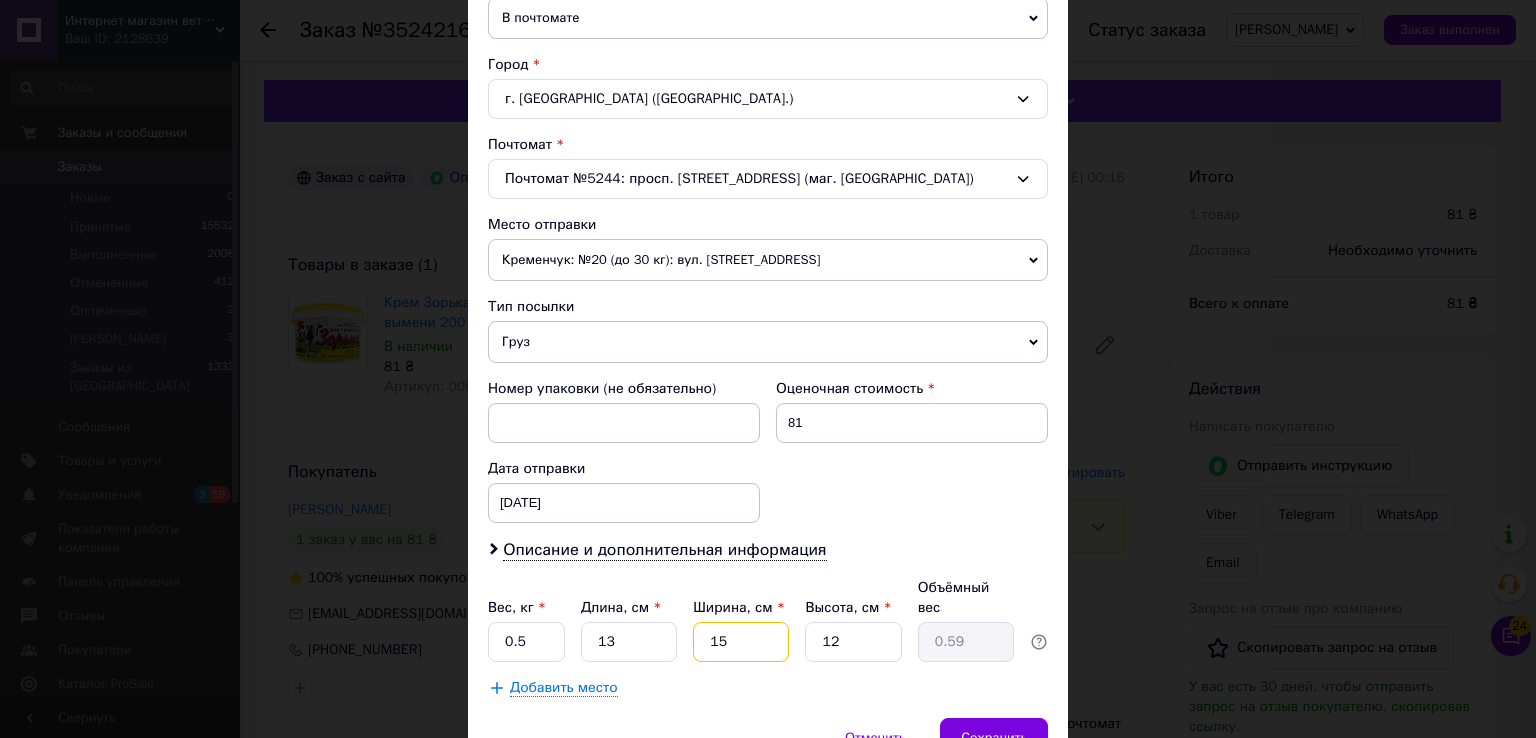 type on "1" 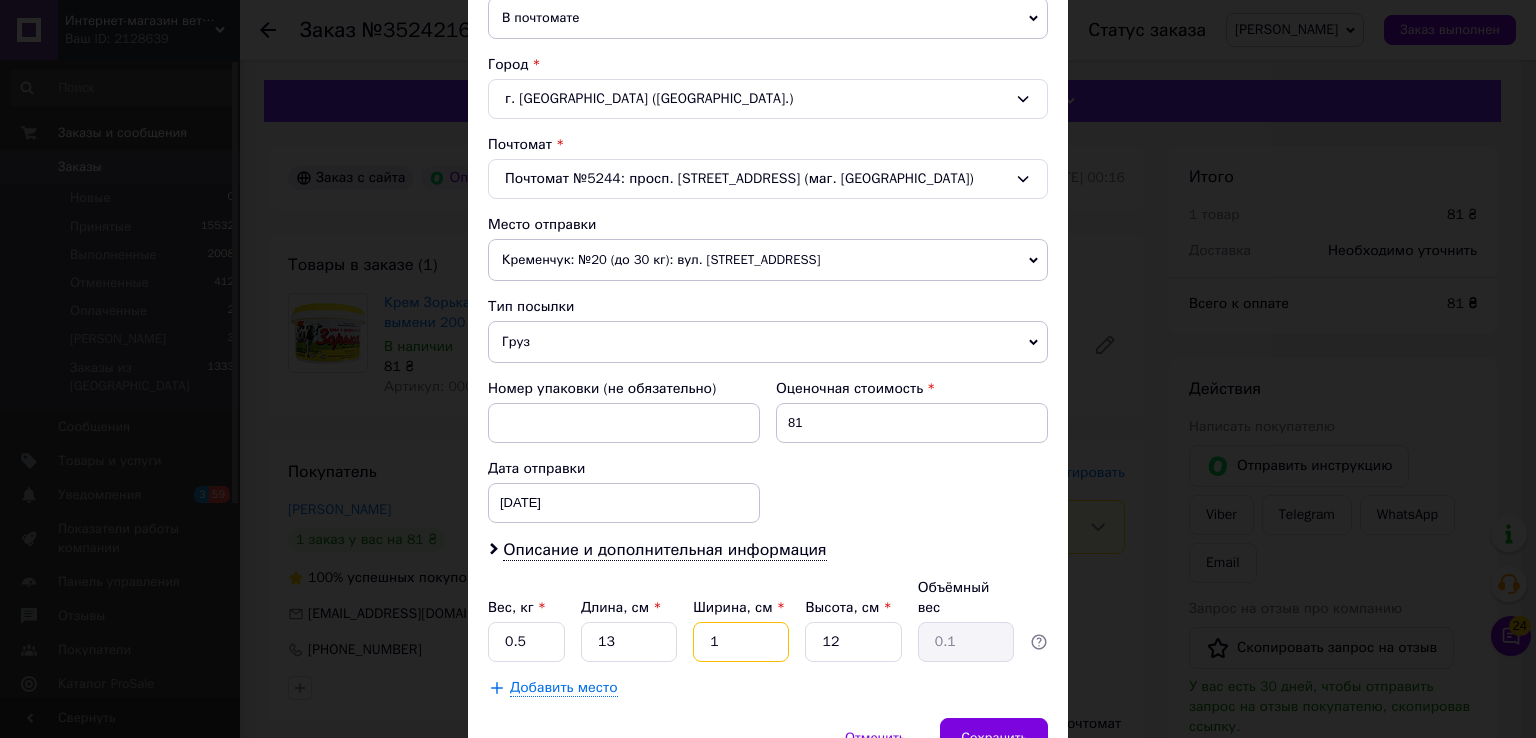 type on "13" 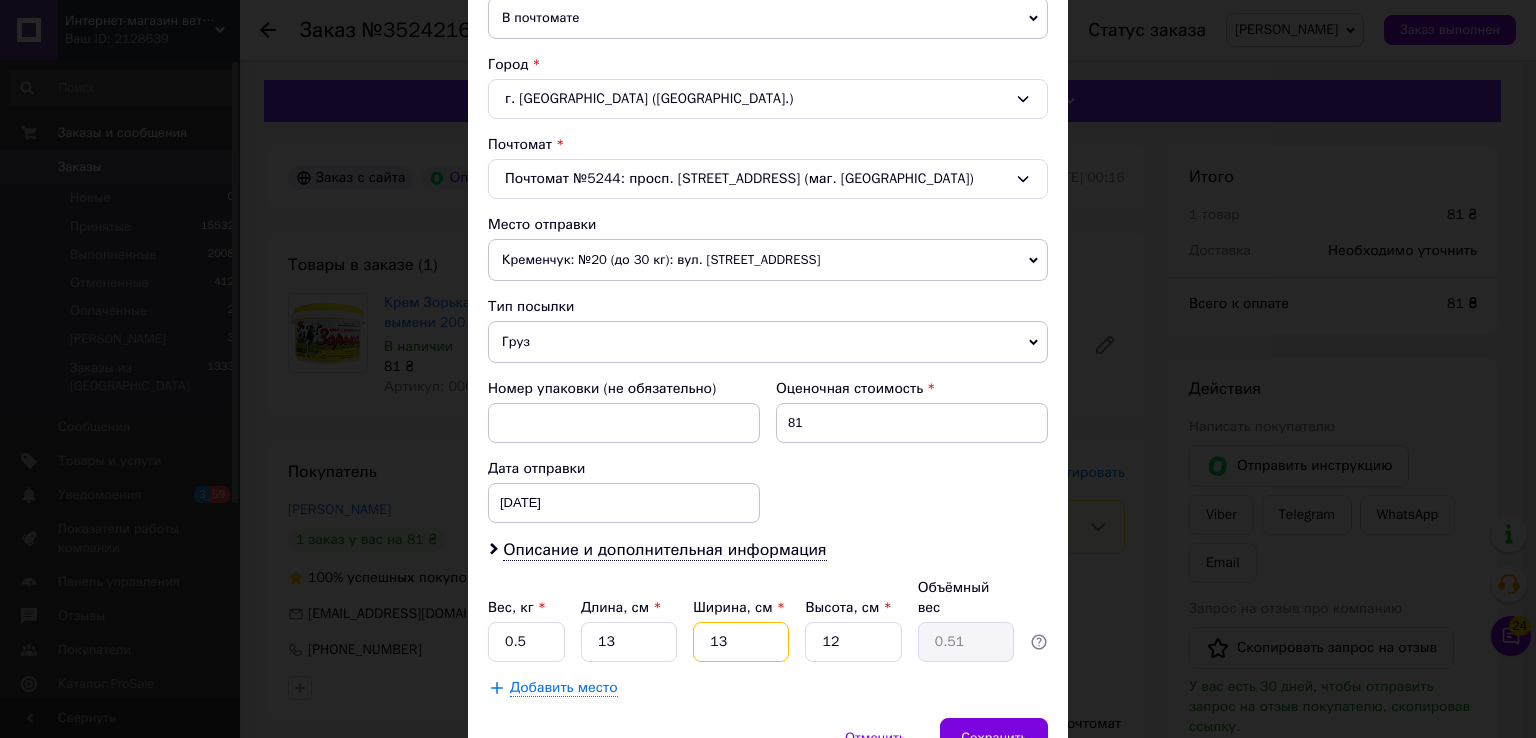 type on "13" 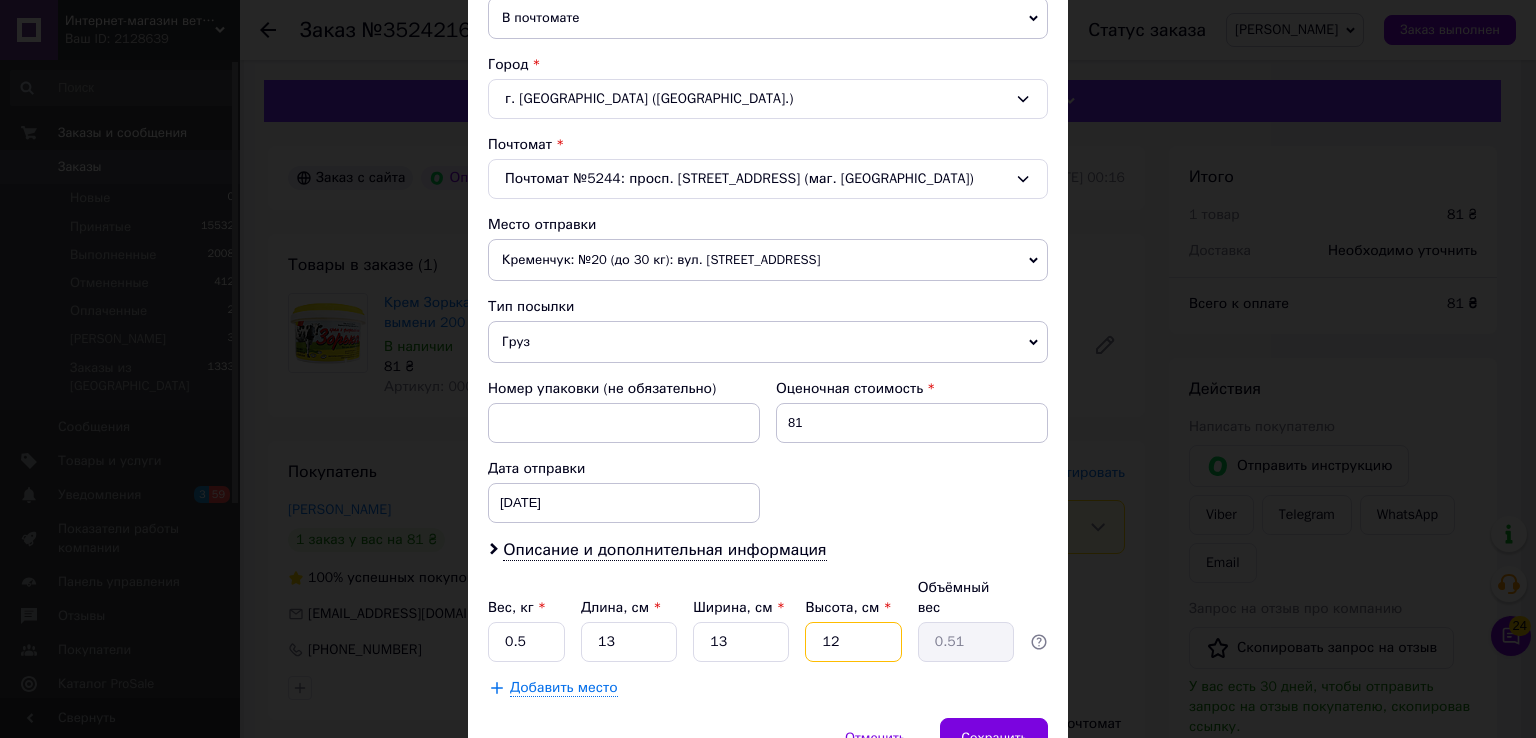 type on "1" 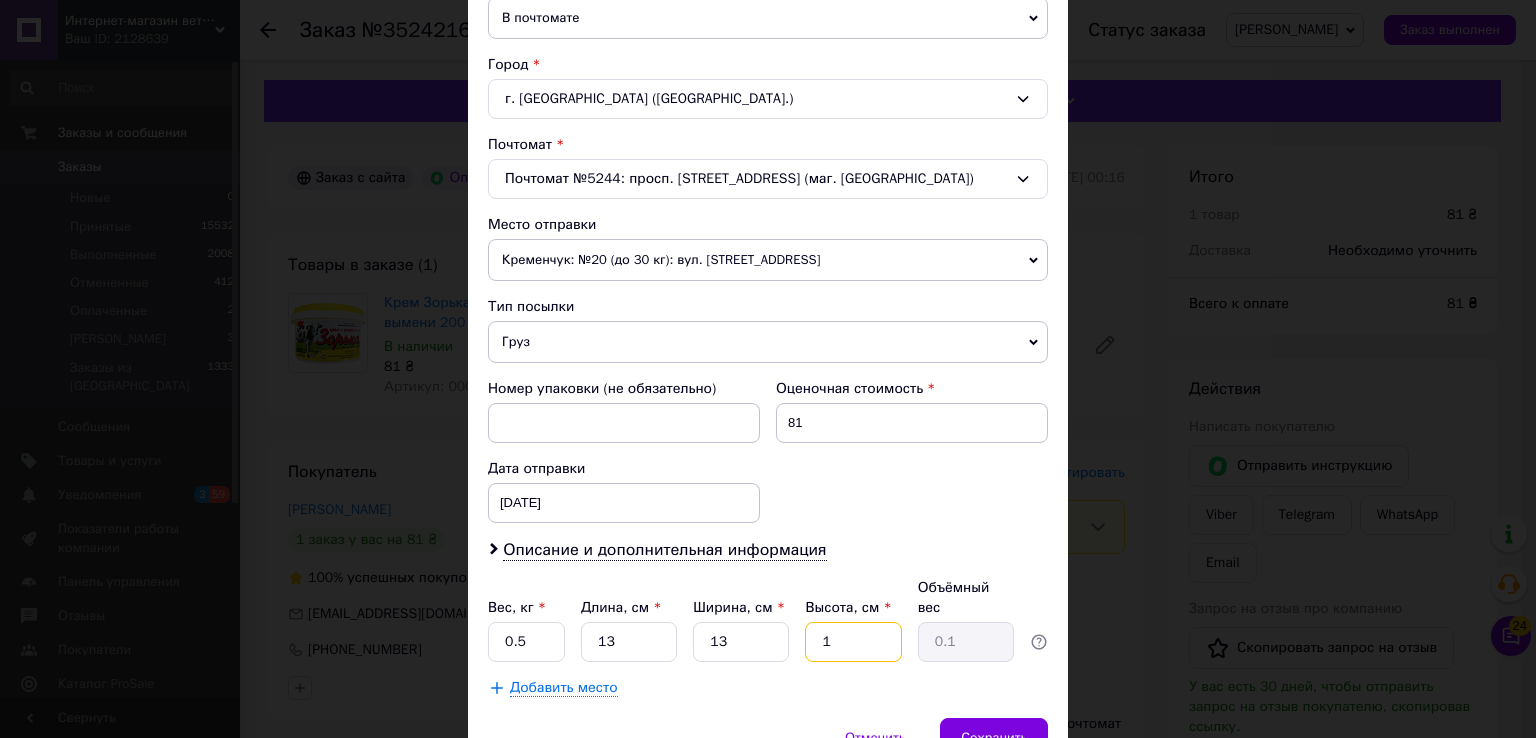 type on "10" 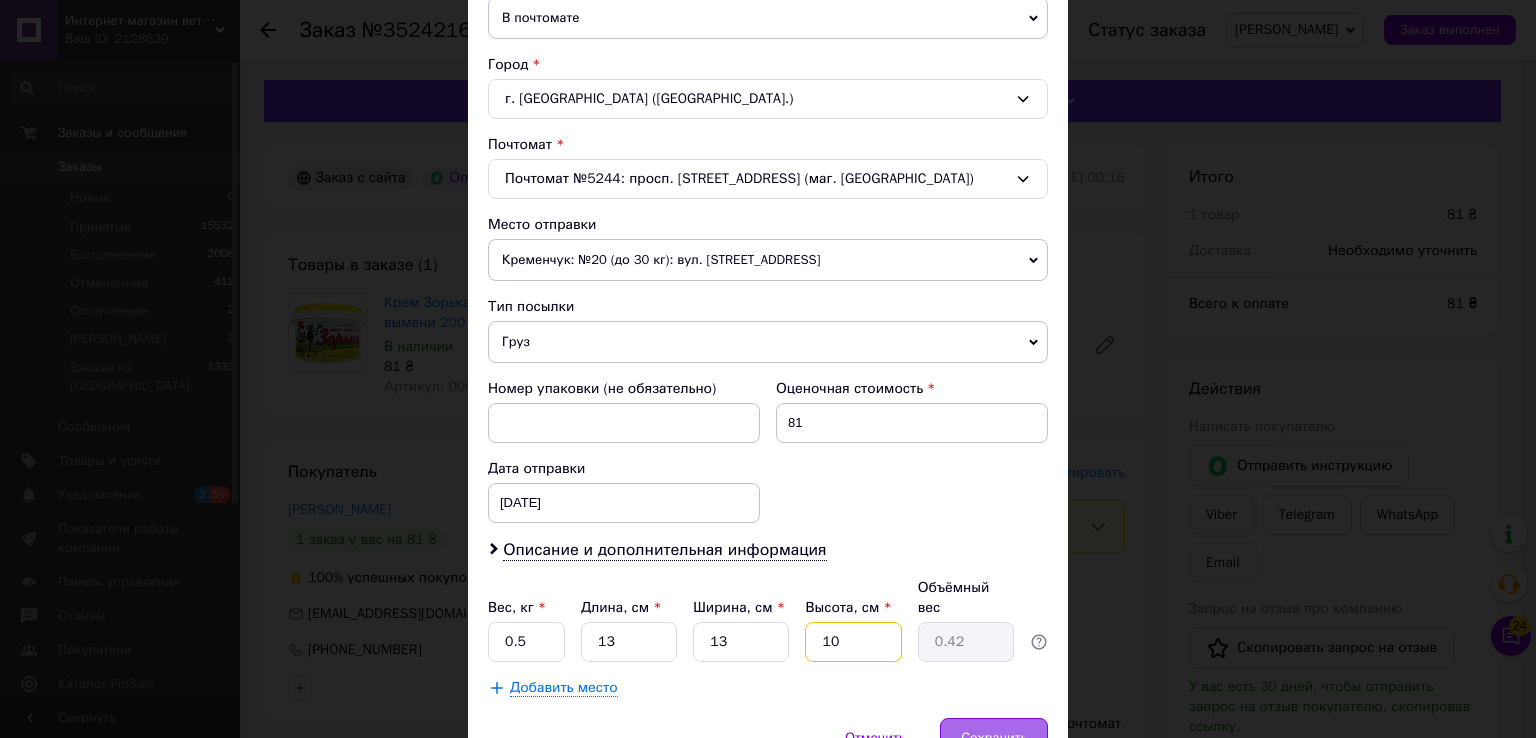 type on "10" 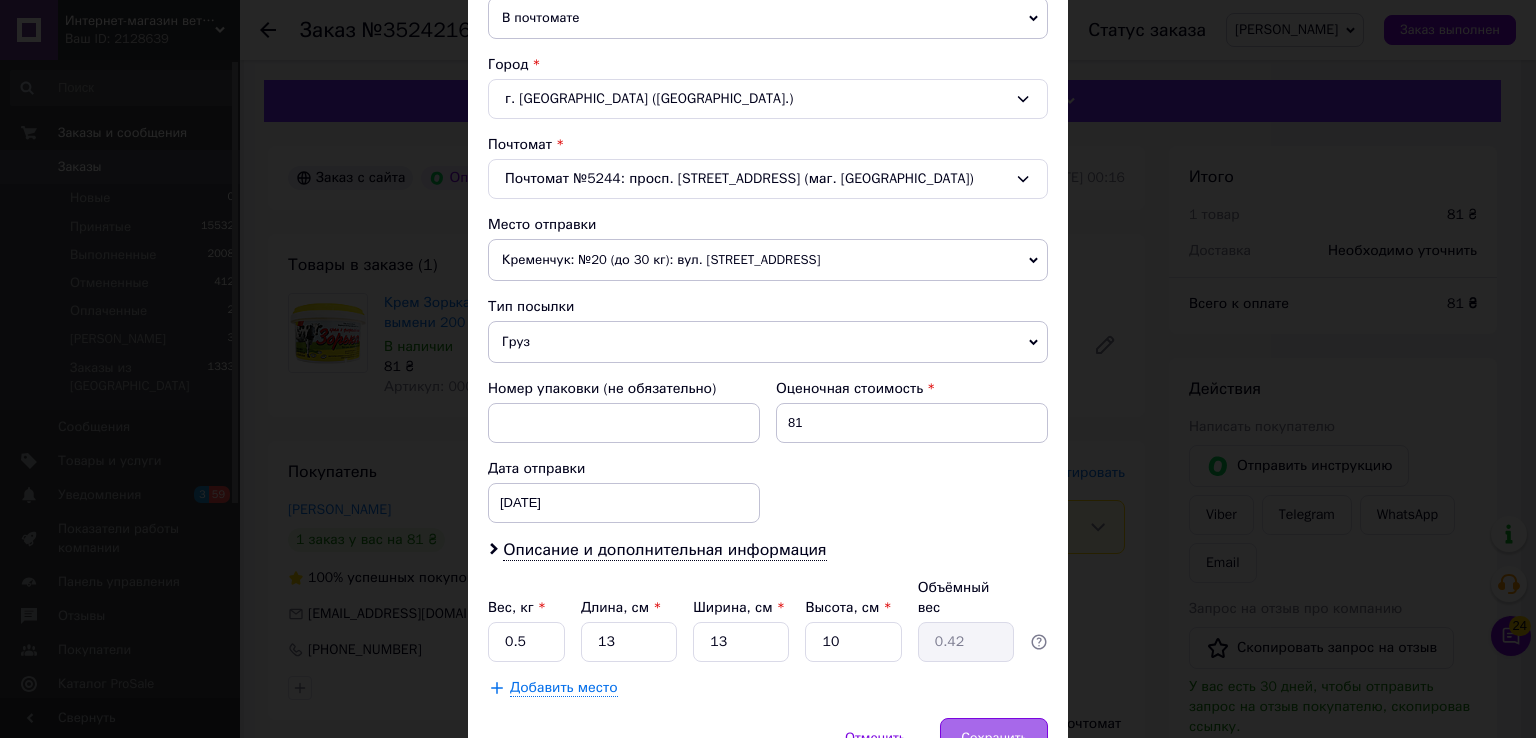 click on "Сохранить" at bounding box center (994, 738) 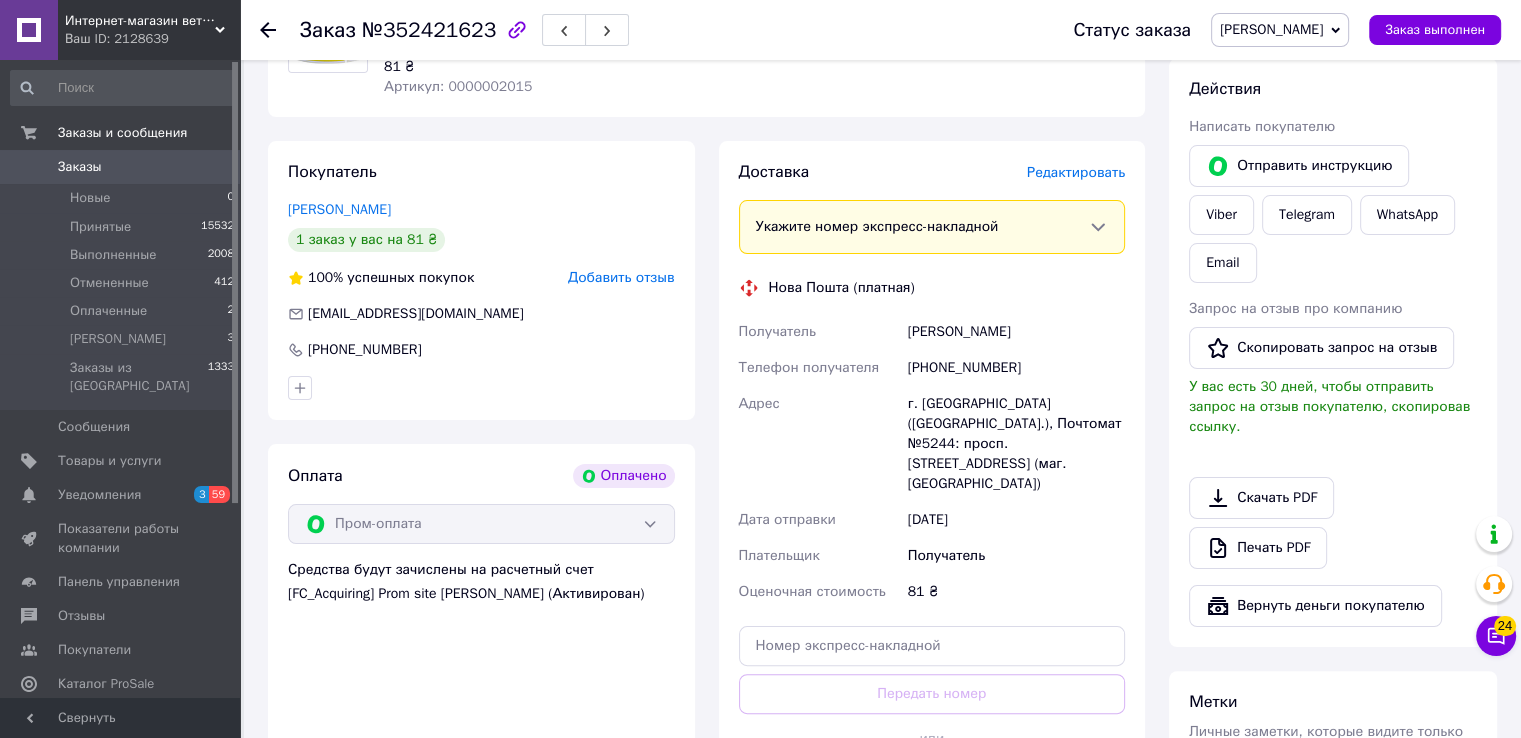 scroll, scrollTop: 500, scrollLeft: 0, axis: vertical 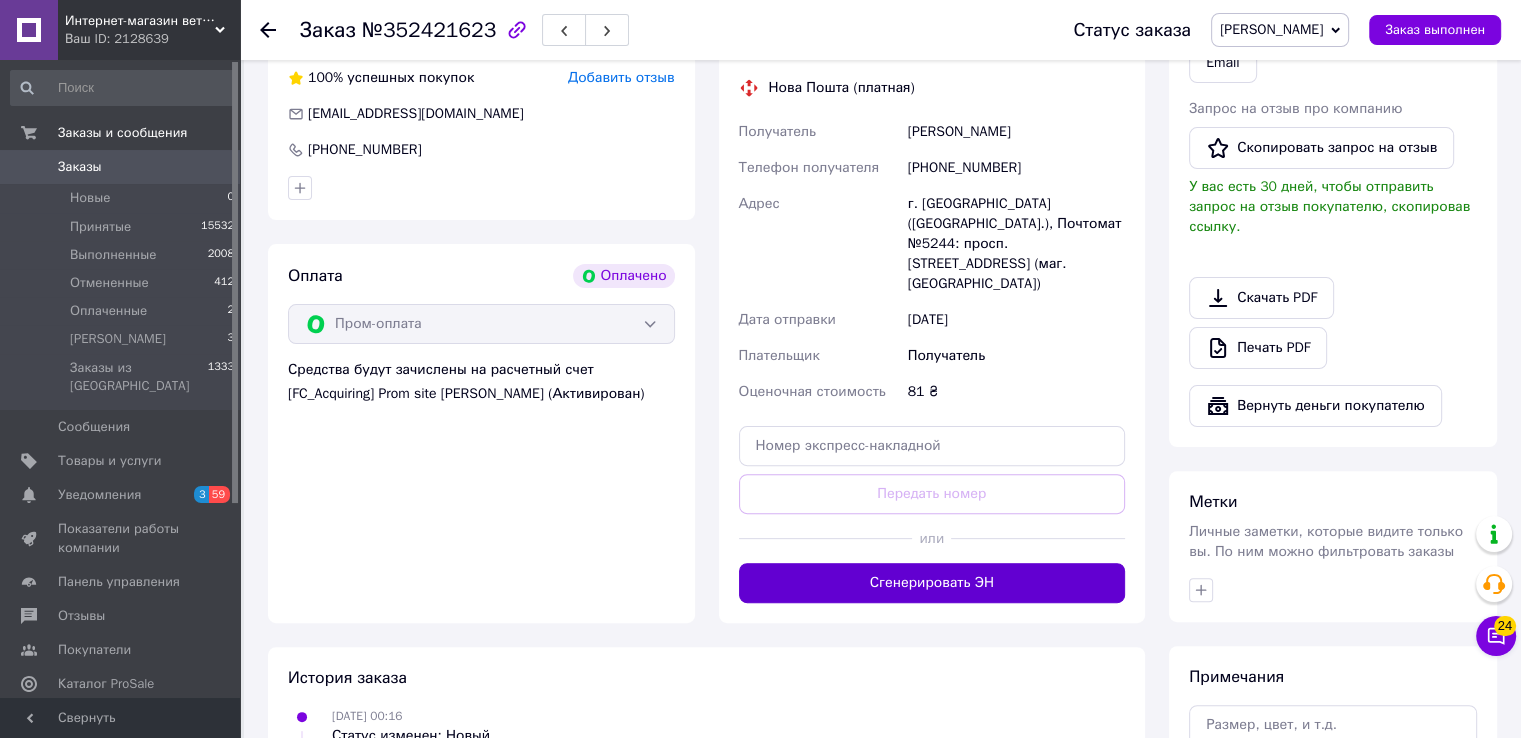 click on "Сгенерировать ЭН" at bounding box center [932, 583] 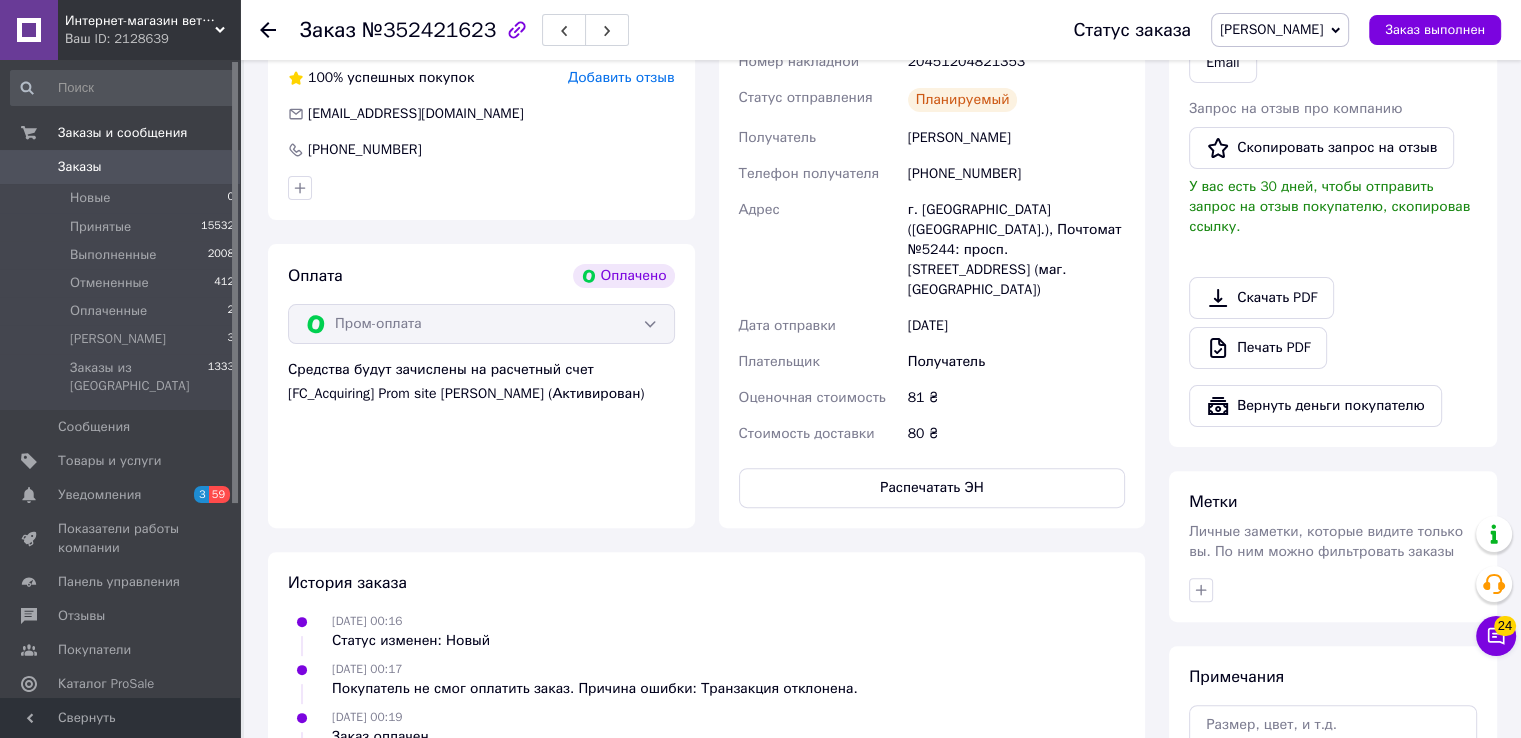 scroll, scrollTop: 300, scrollLeft: 0, axis: vertical 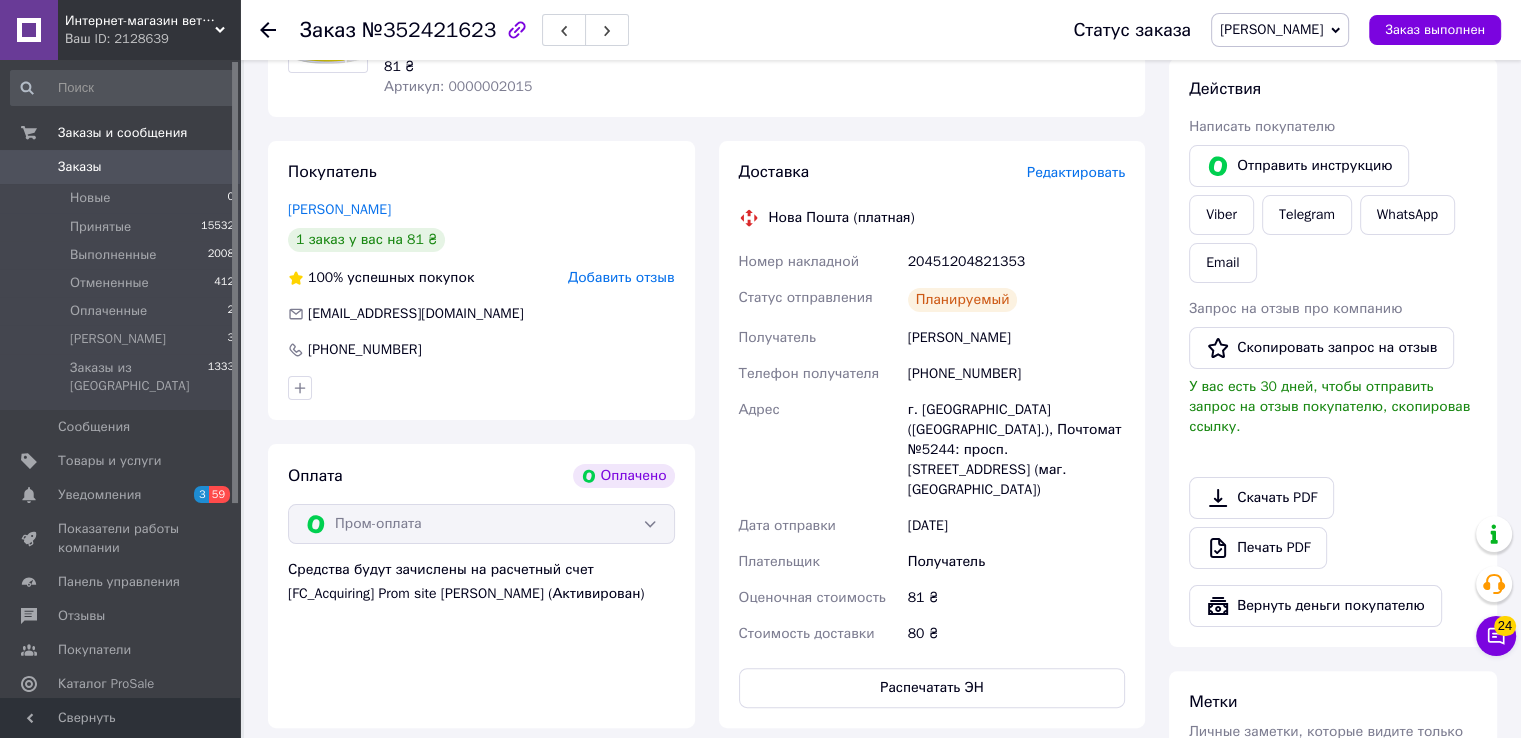 click on "20451204821353" at bounding box center [1016, 262] 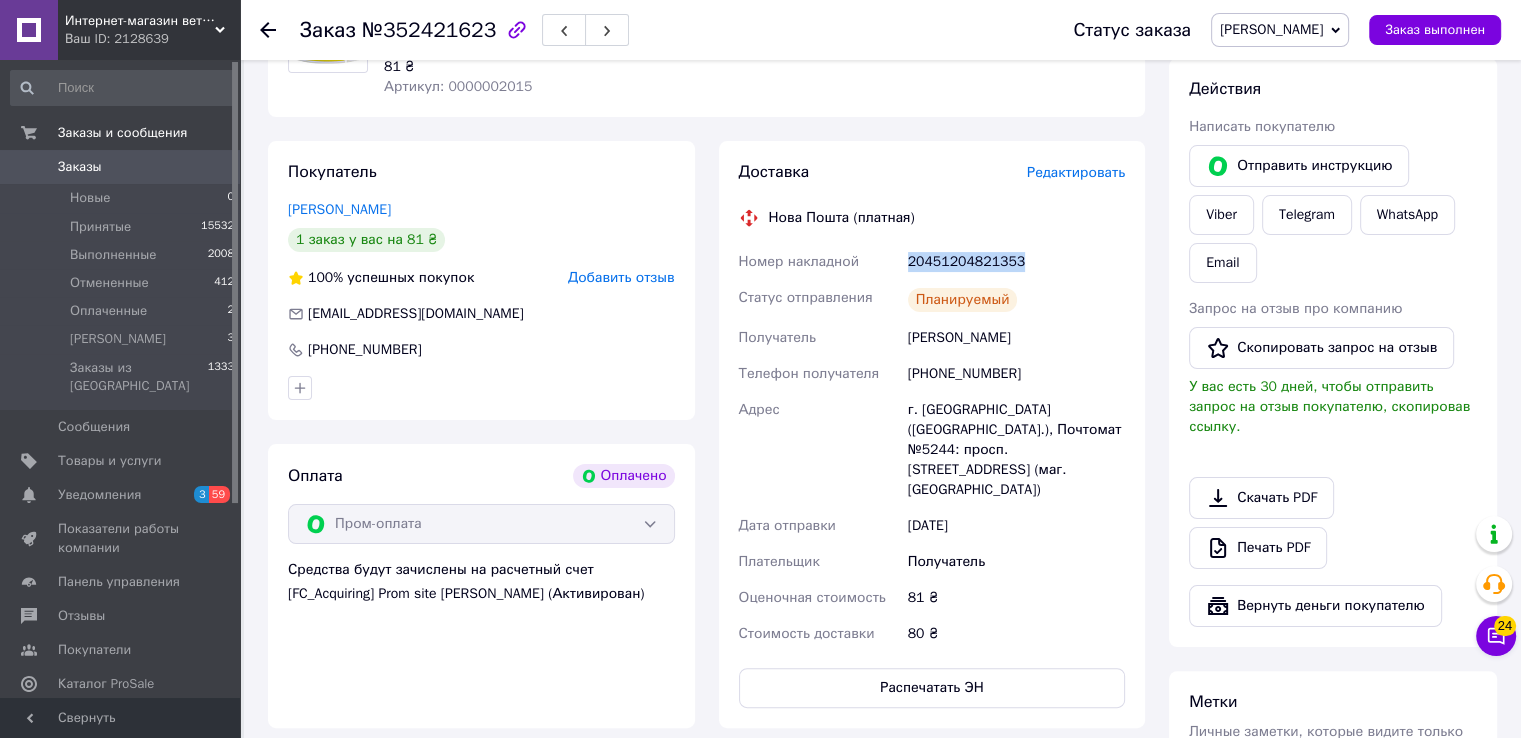 click on "20451204821353" at bounding box center (1016, 262) 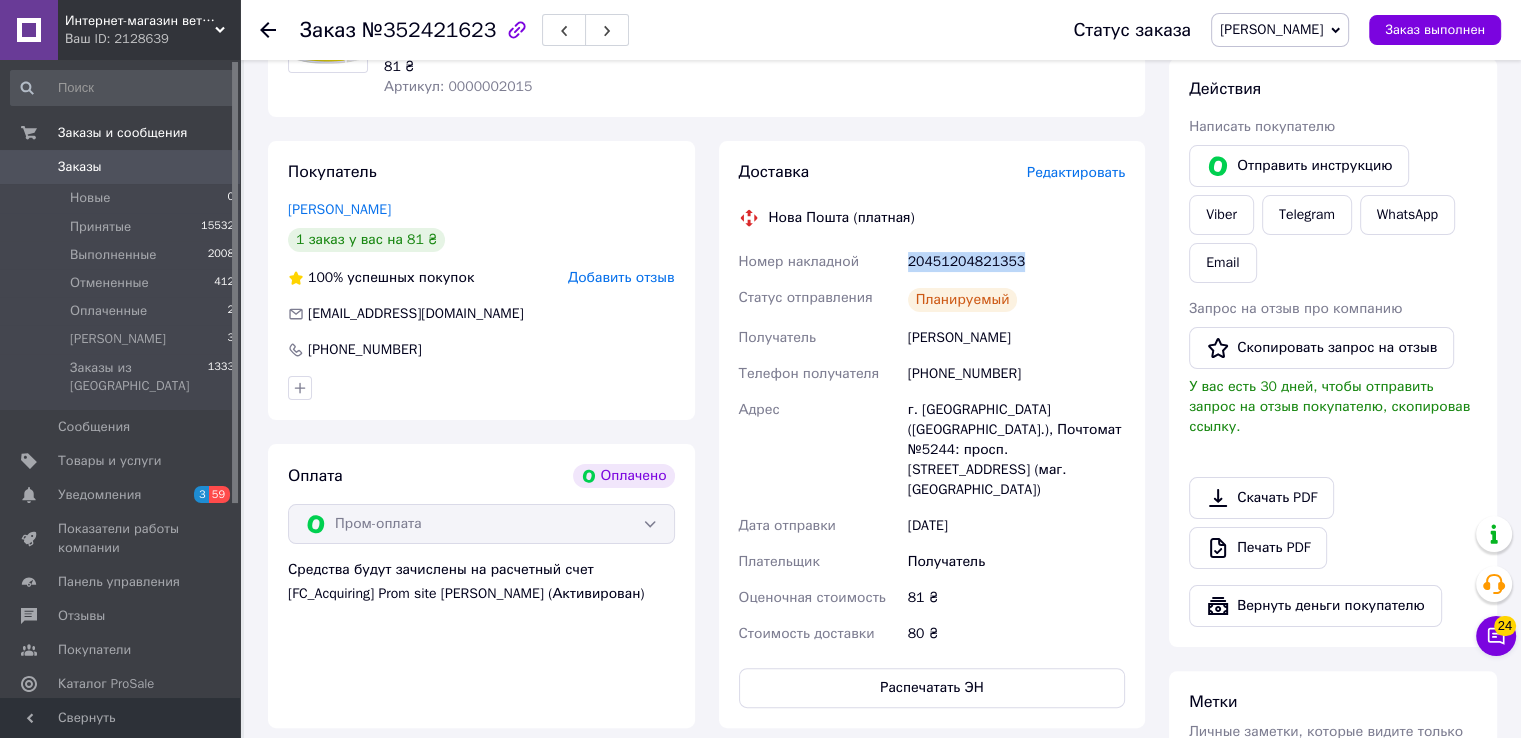 copy on "20451204821353" 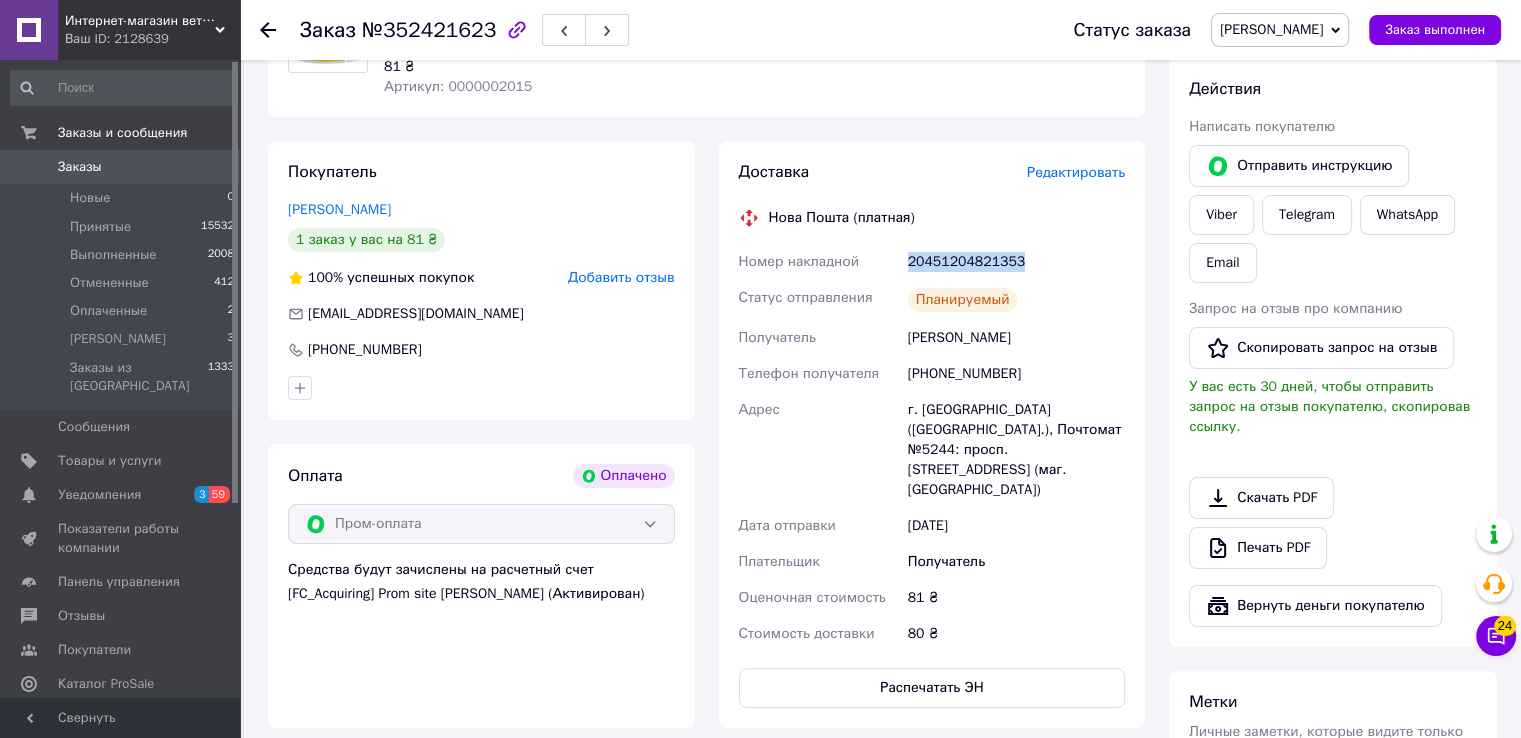 click on "[PERSON_NAME]" at bounding box center [1271, 29] 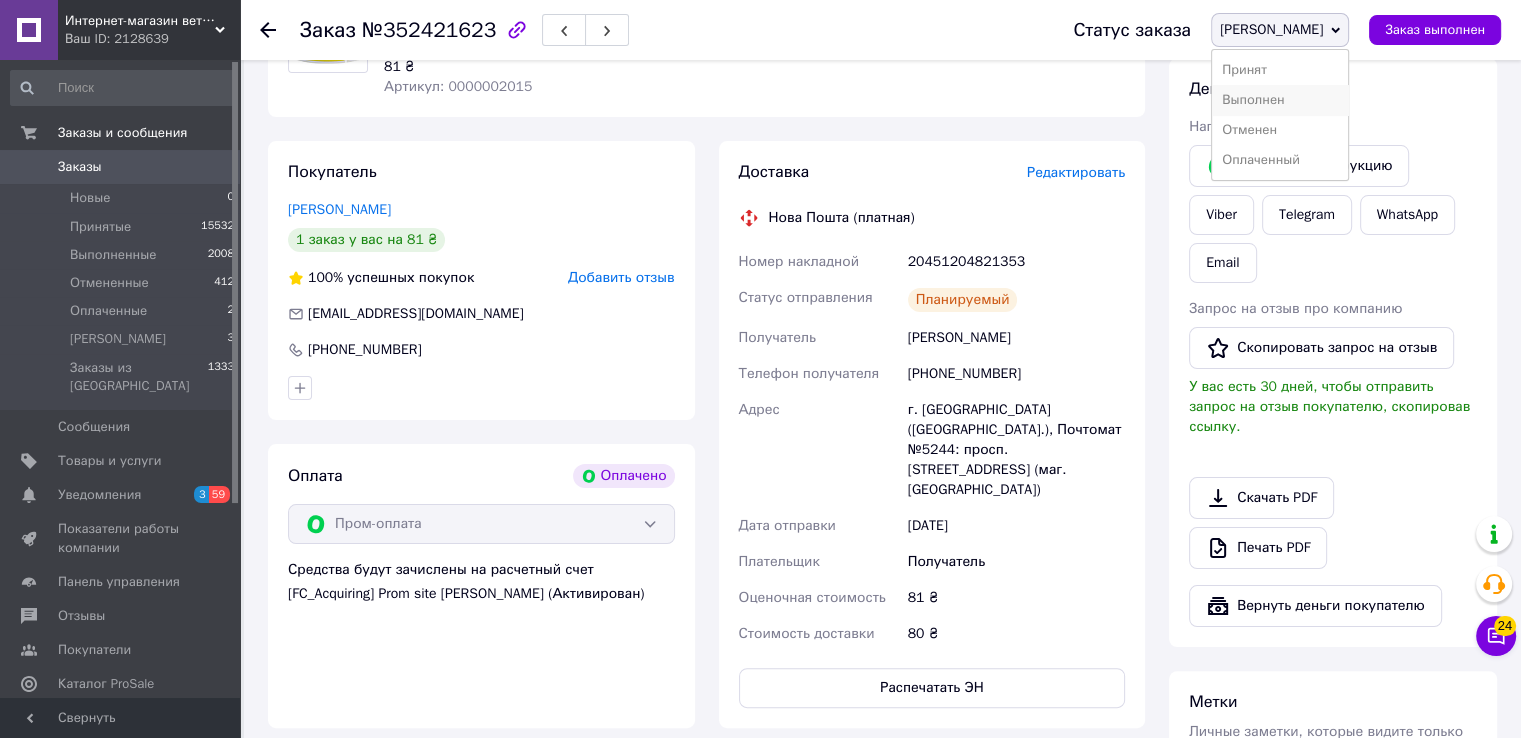 click on "Выполнен" at bounding box center (1280, 100) 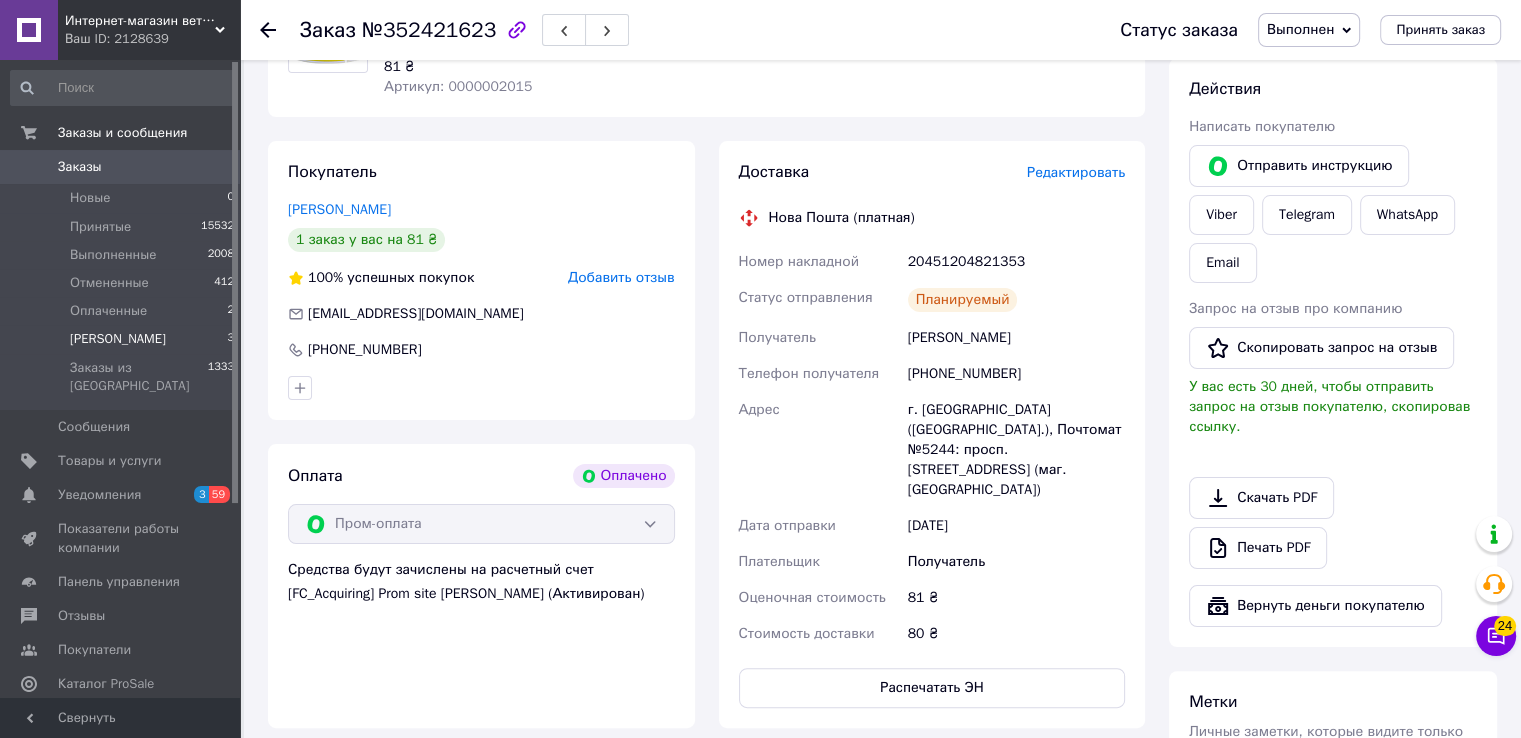 click on "[PERSON_NAME]" at bounding box center (118, 339) 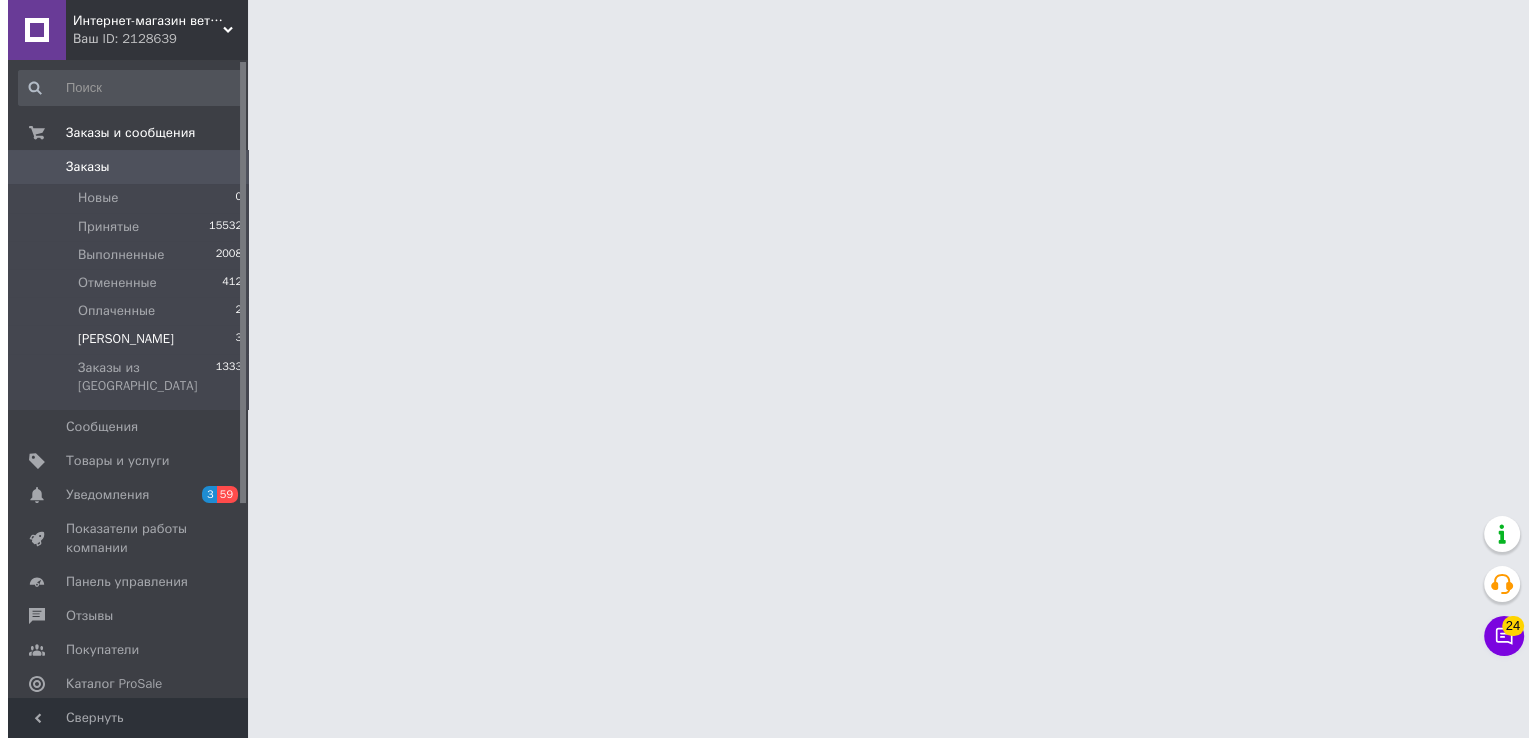 scroll, scrollTop: 0, scrollLeft: 0, axis: both 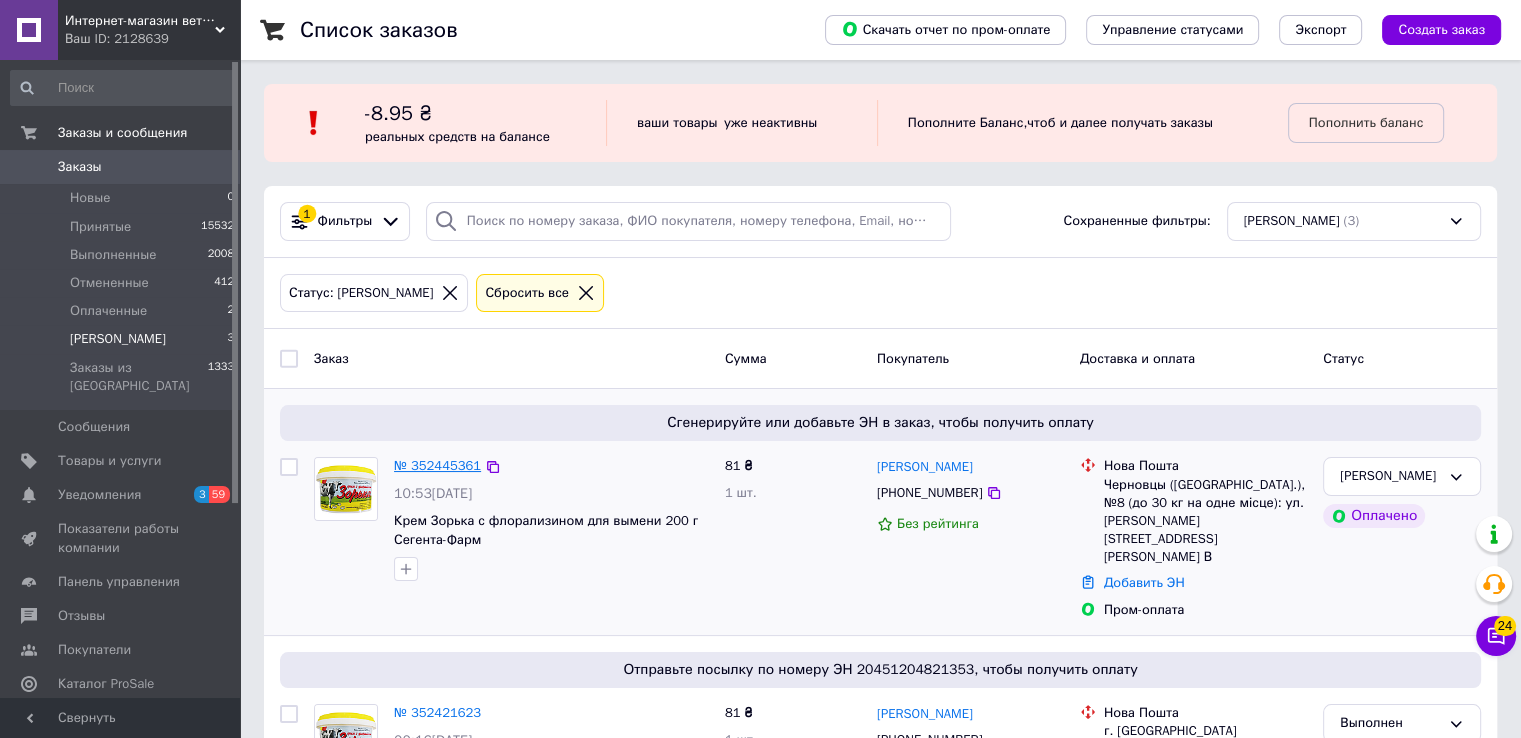 click on "№ 352445361" at bounding box center [437, 465] 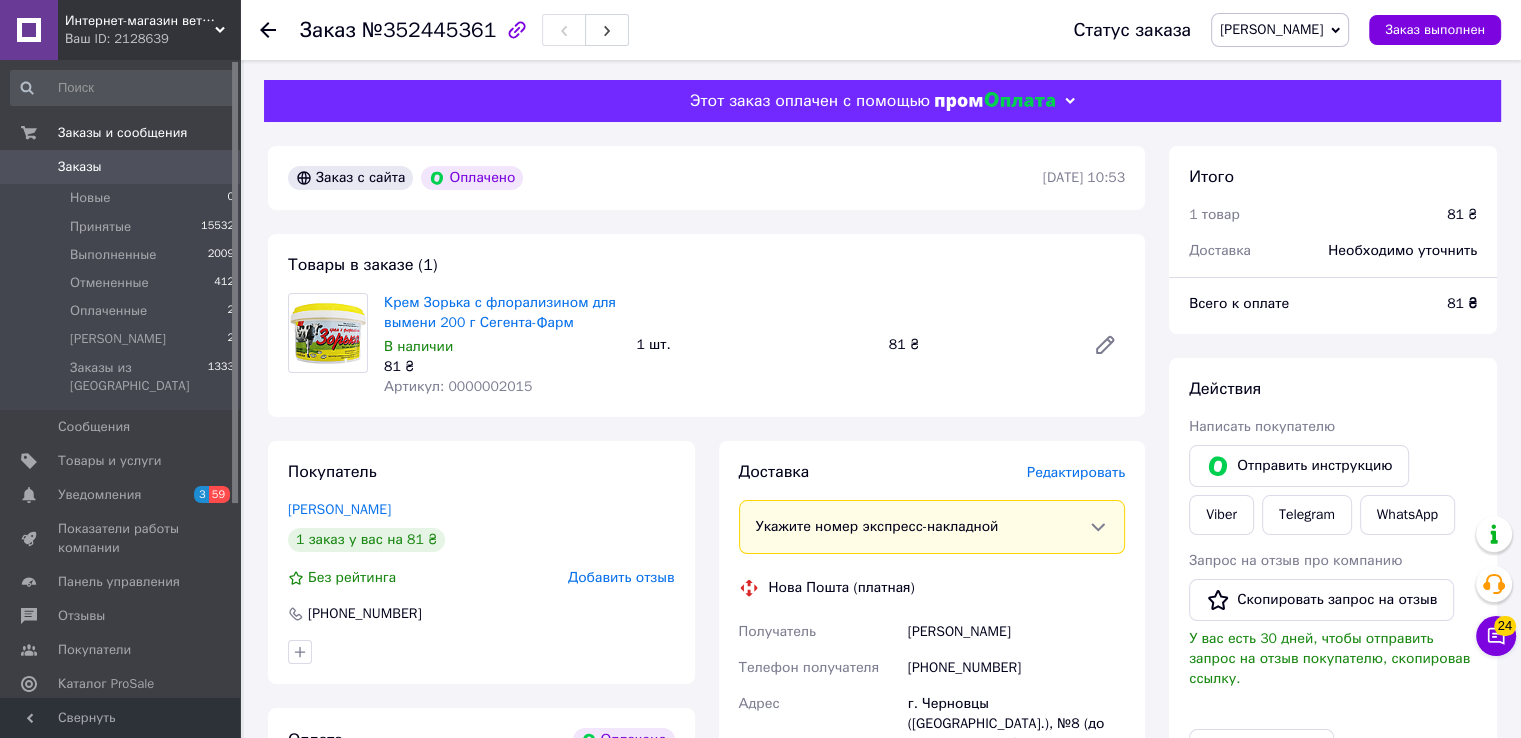 click on "Редактировать" at bounding box center (1076, 472) 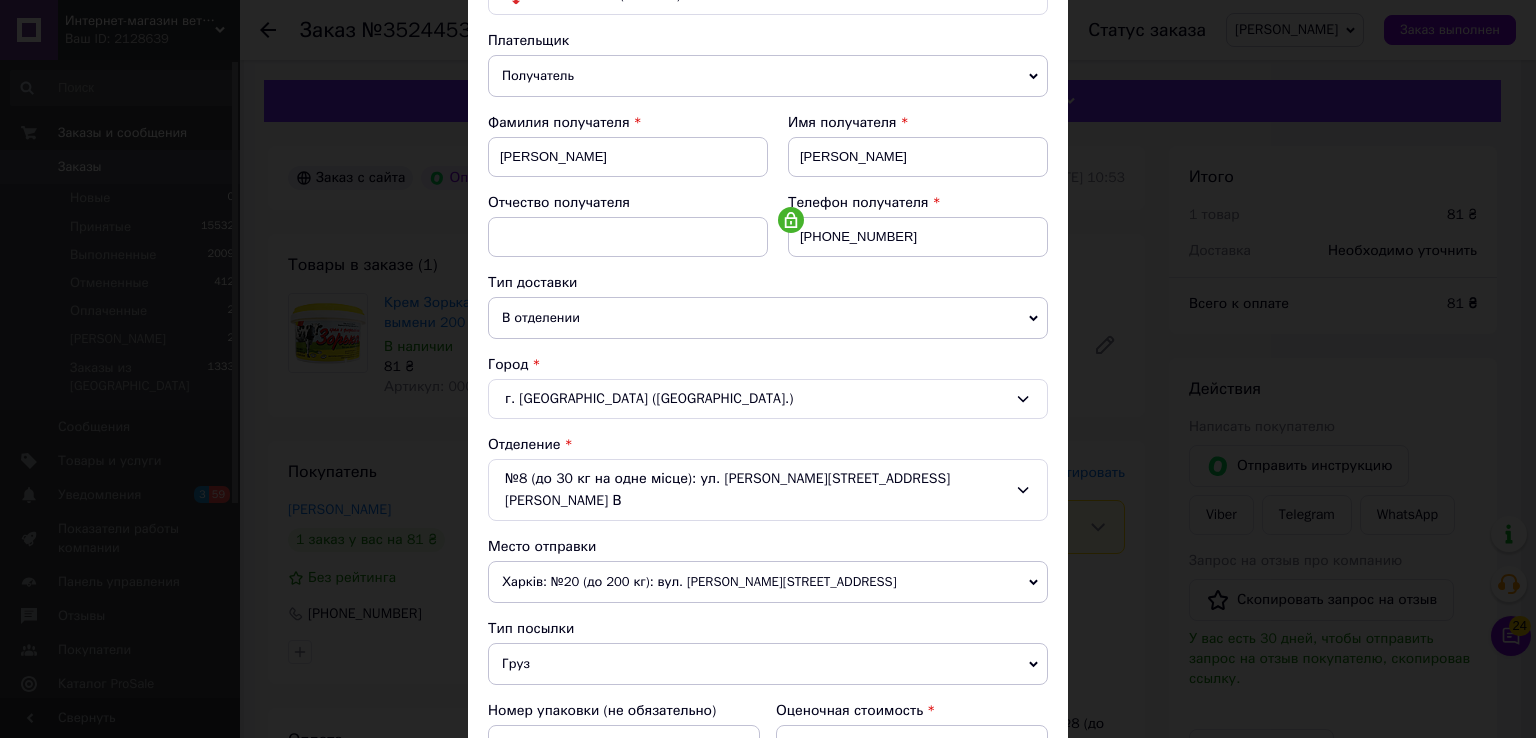 scroll, scrollTop: 400, scrollLeft: 0, axis: vertical 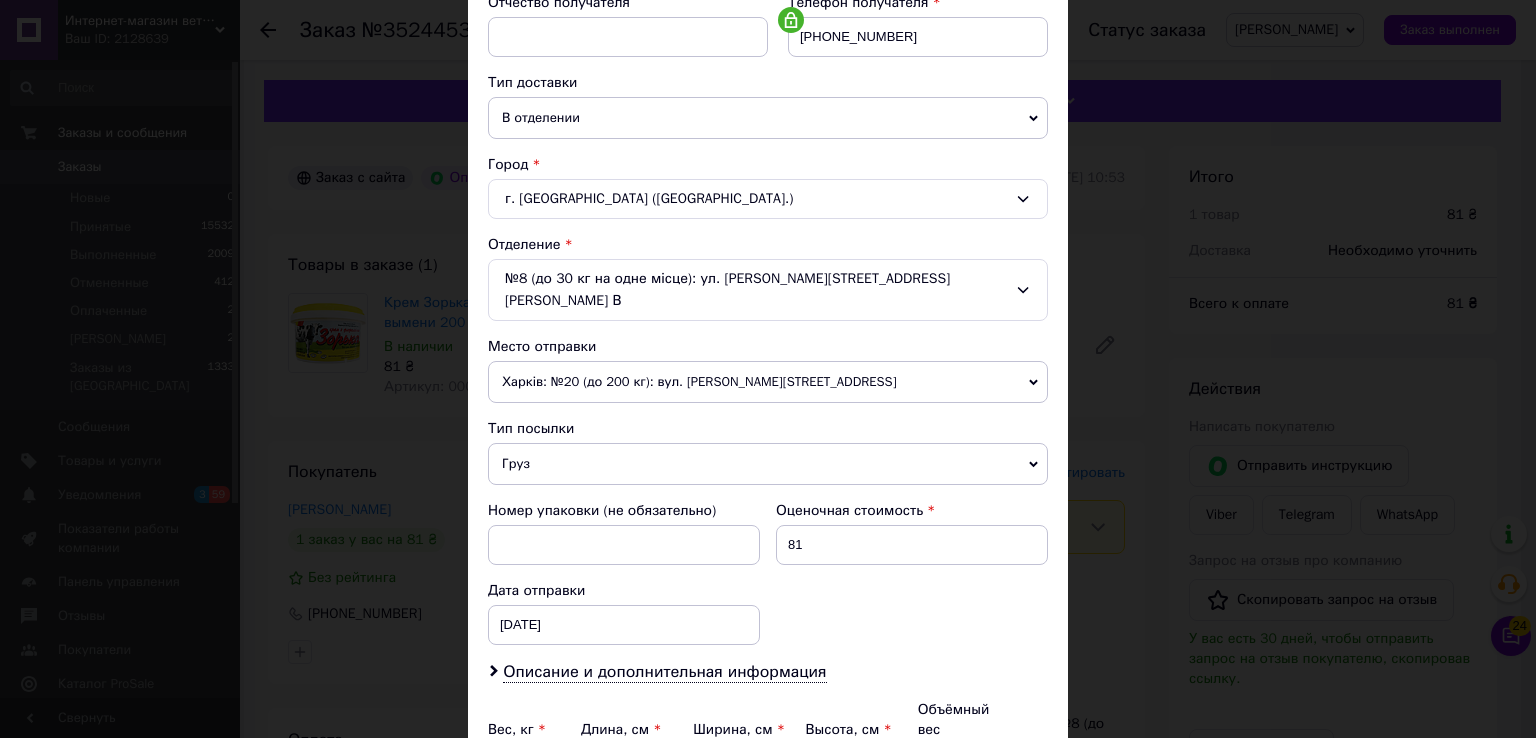 click on "Харків: №20 (до 200 кг): вул. [PERSON_NAME][STREET_ADDRESS]" at bounding box center (768, 382) 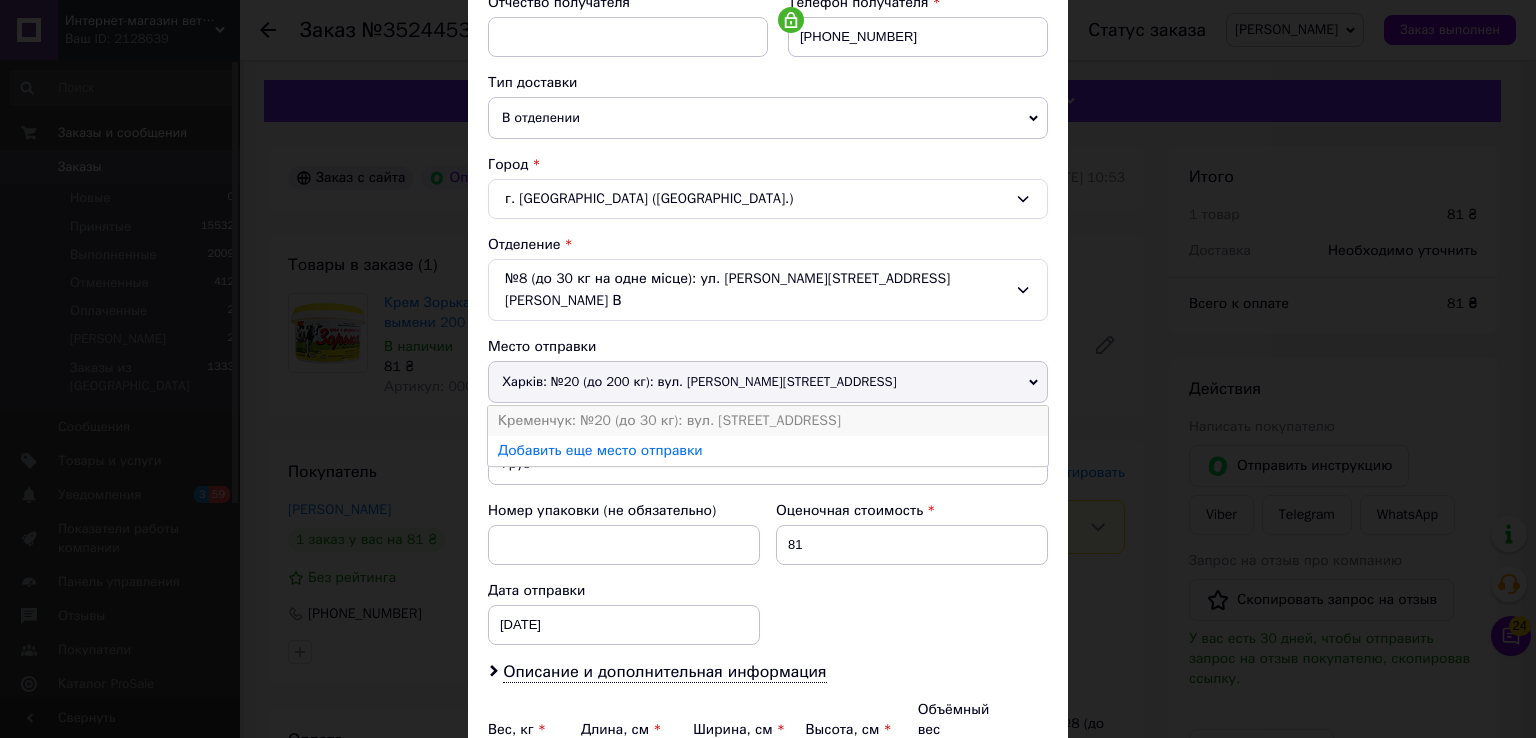 click on "Кременчук: №20 (до 30 кг): вул. [STREET_ADDRESS]" at bounding box center [768, 421] 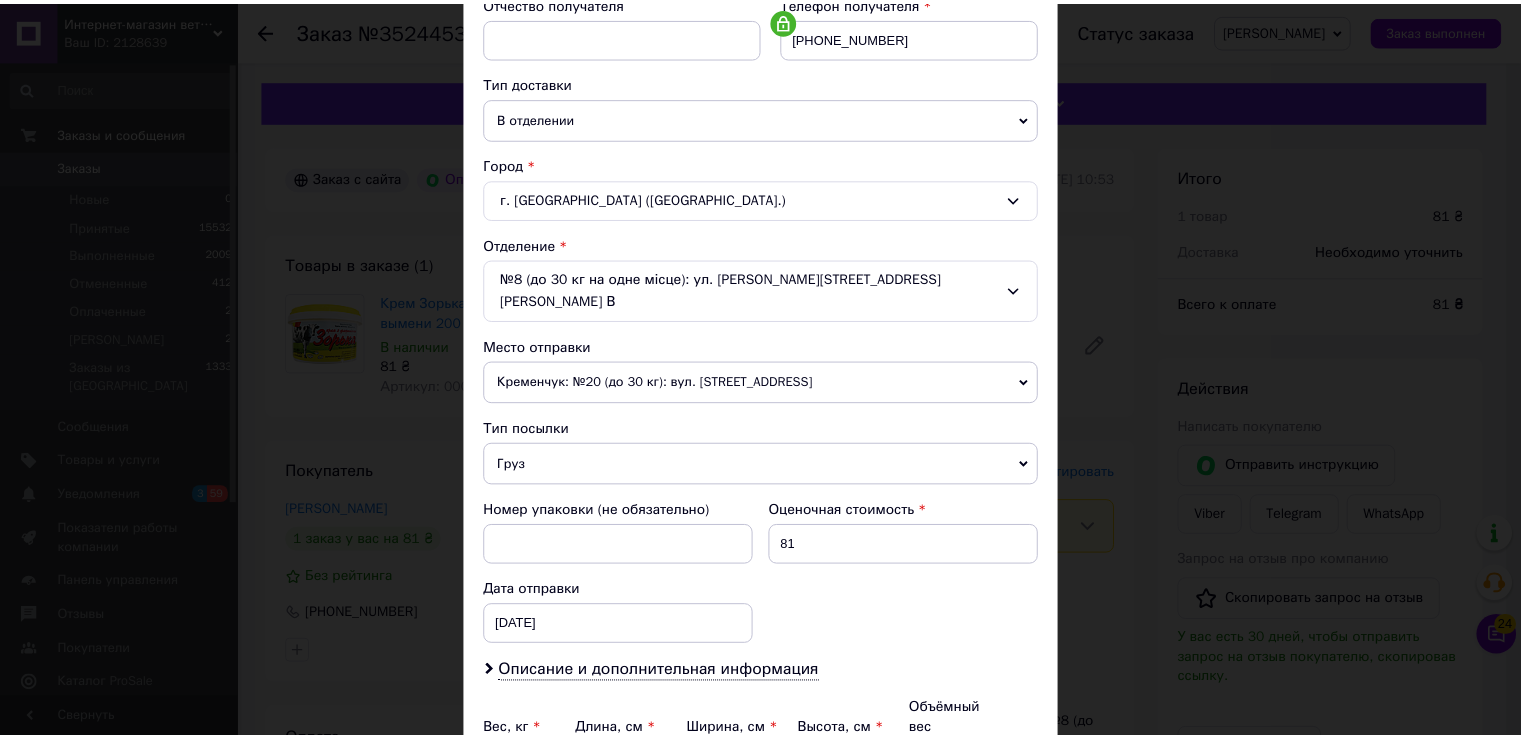 scroll, scrollTop: 584, scrollLeft: 0, axis: vertical 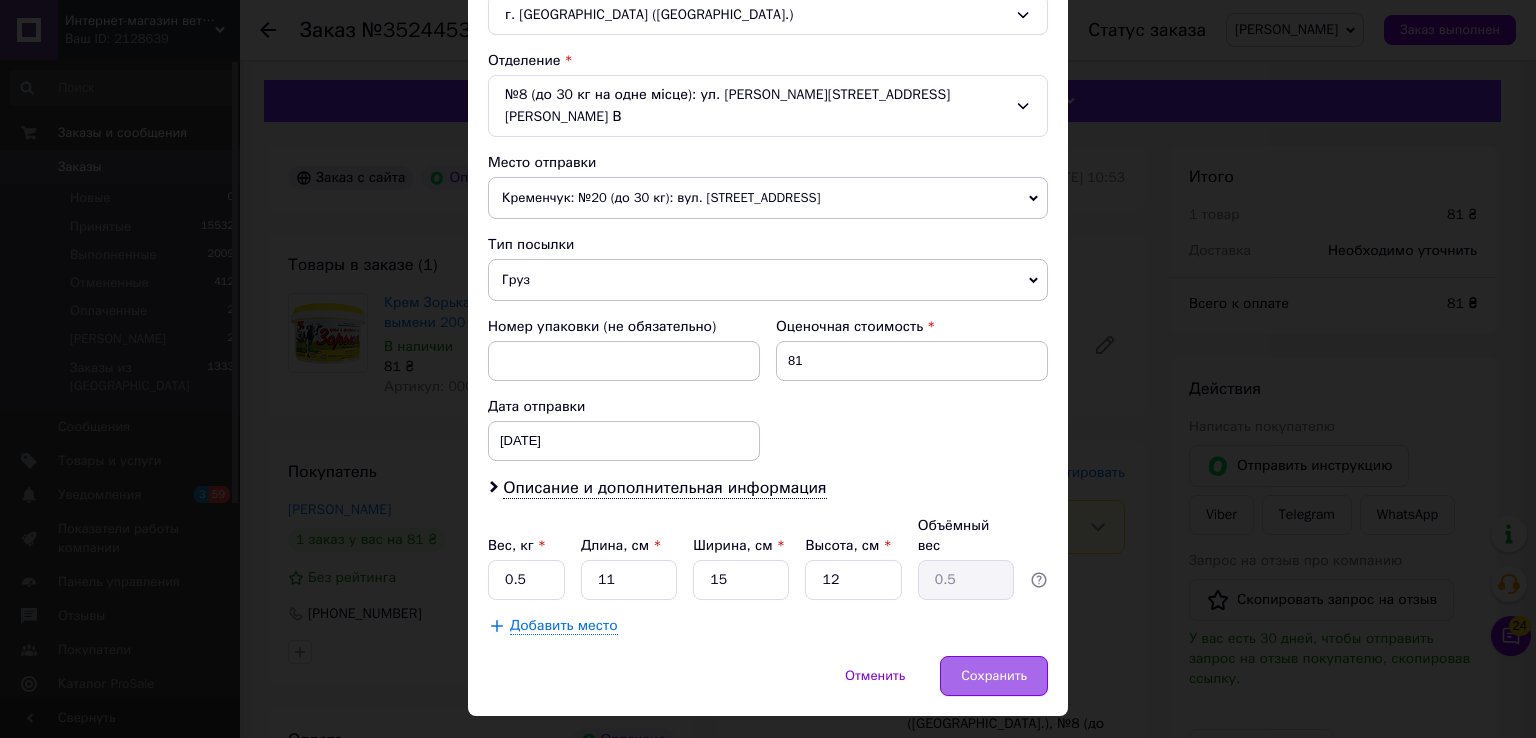 click on "Сохранить" at bounding box center [994, 676] 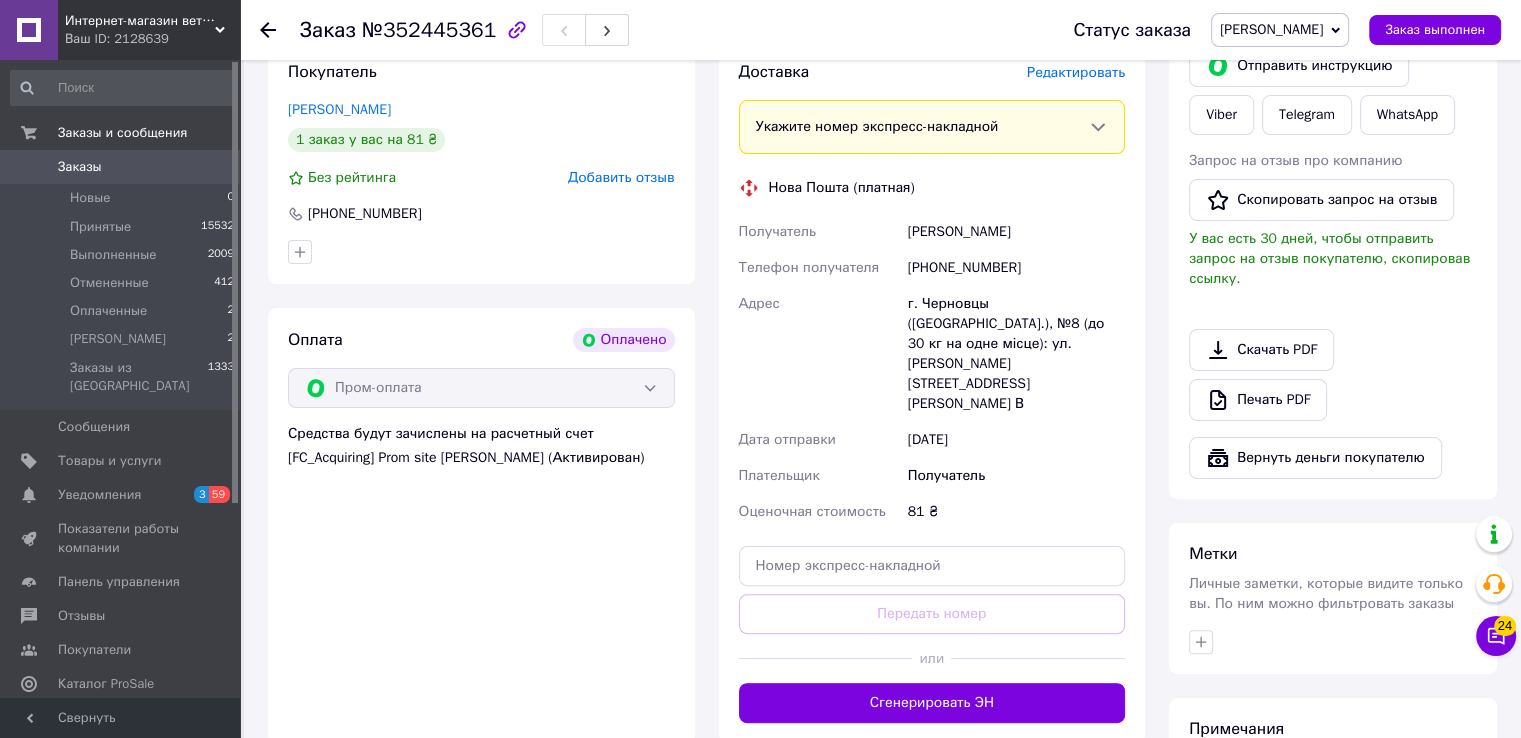 scroll, scrollTop: 500, scrollLeft: 0, axis: vertical 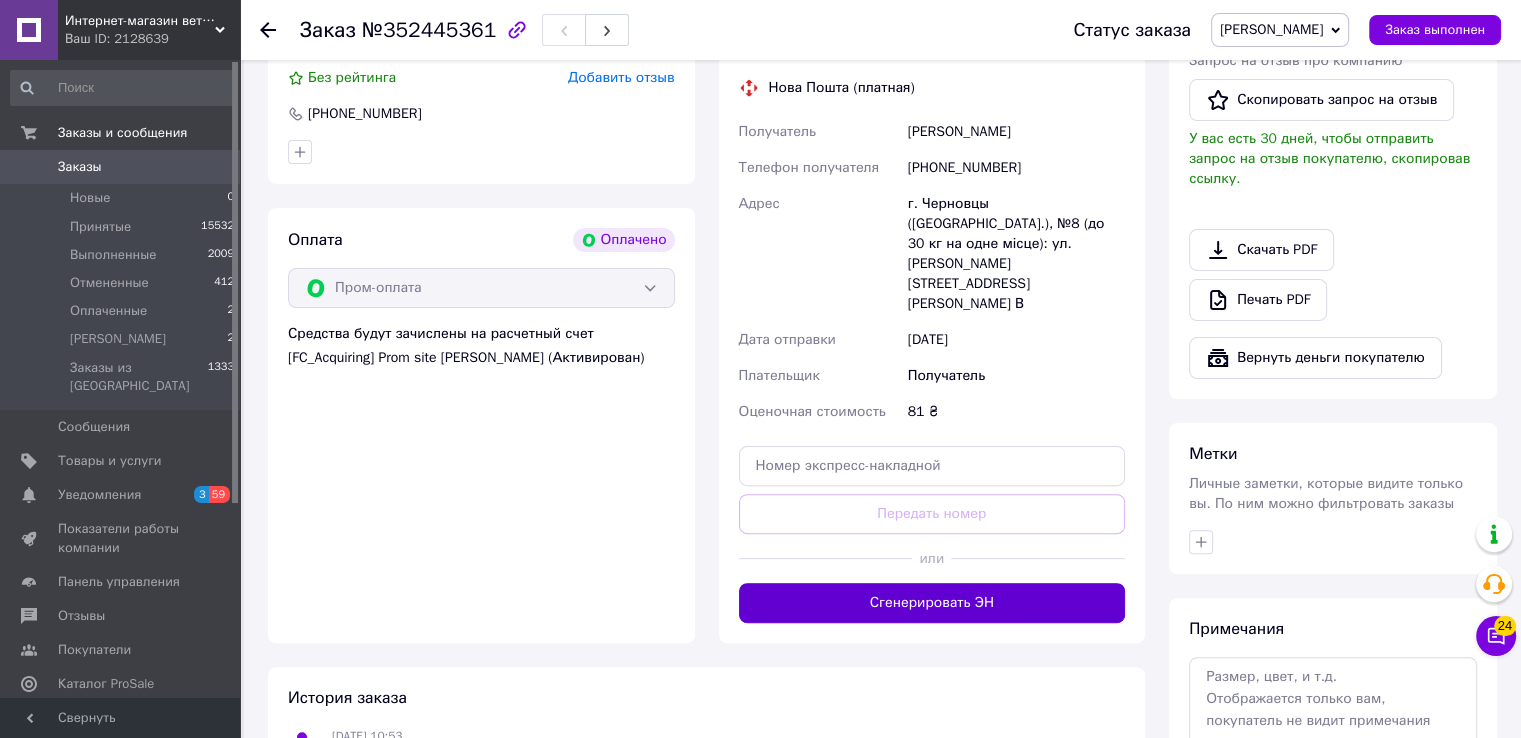 click on "Сгенерировать ЭН" at bounding box center (932, 603) 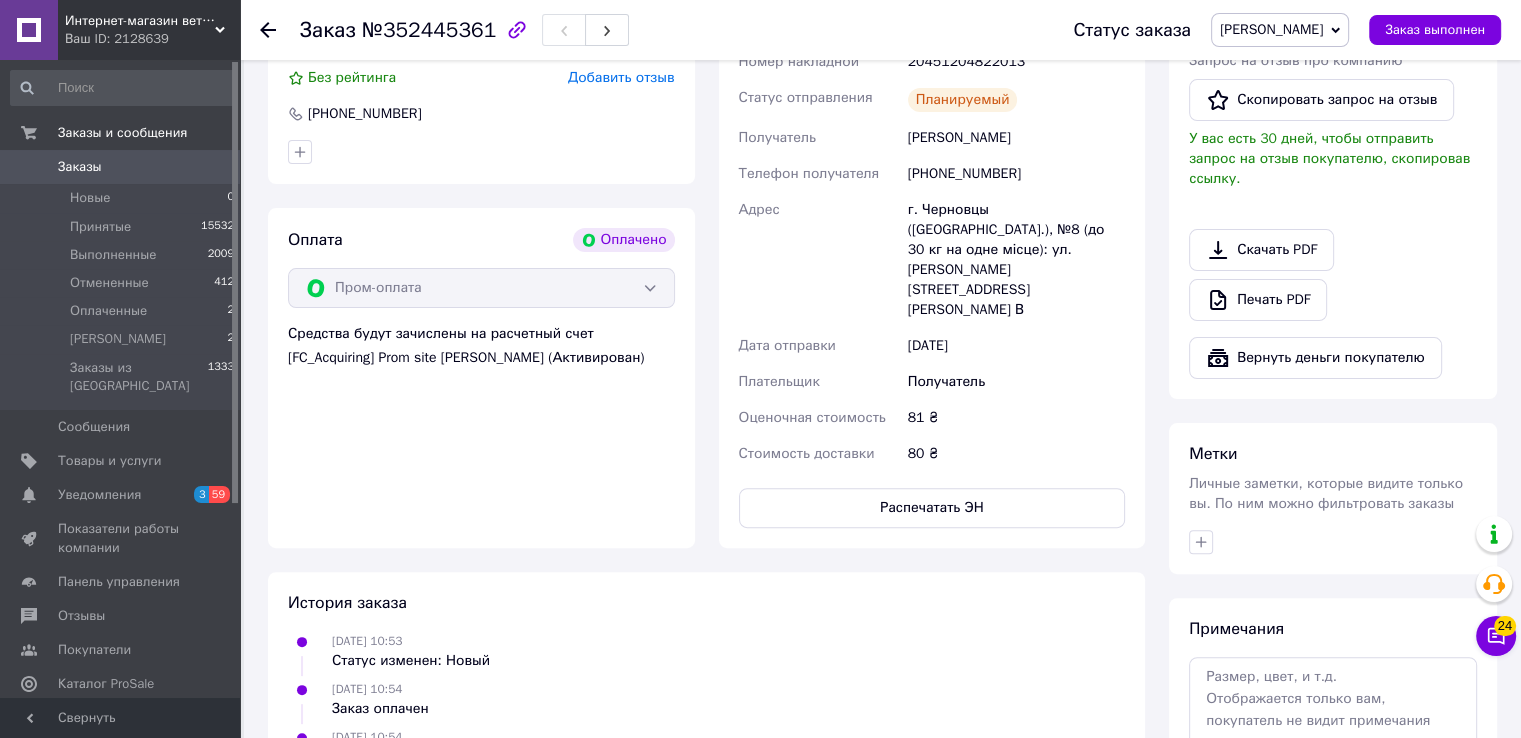 scroll, scrollTop: 400, scrollLeft: 0, axis: vertical 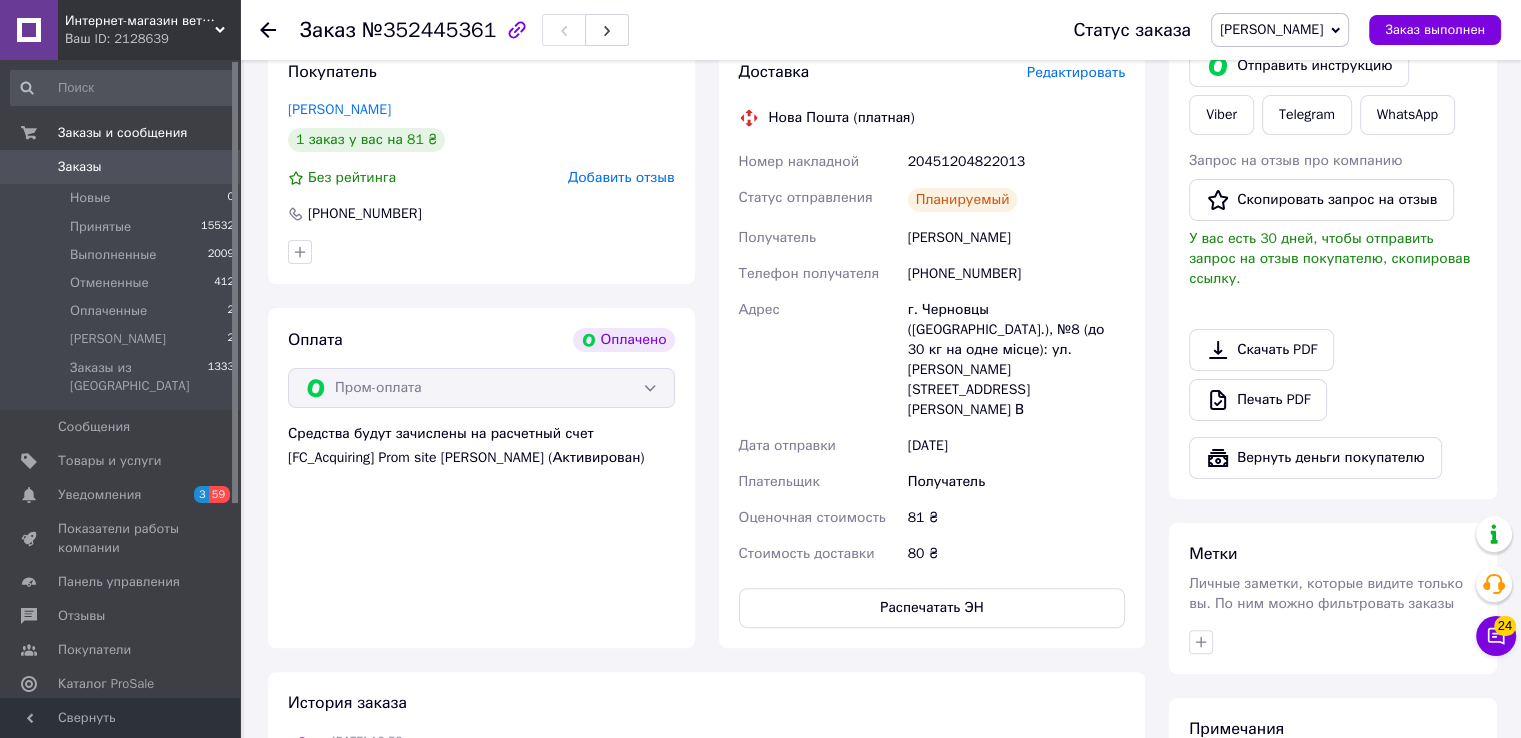click on "20451204822013" at bounding box center [1016, 162] 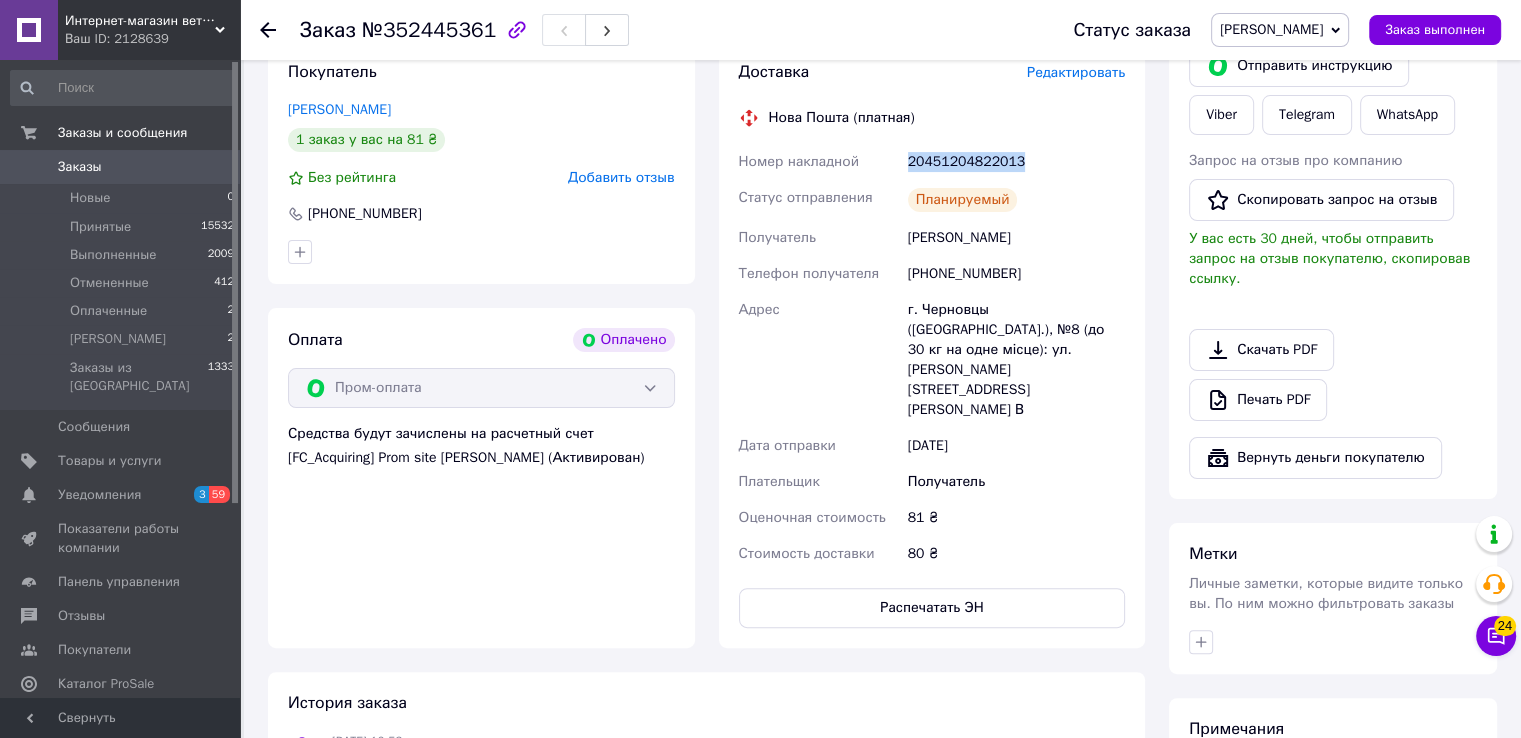 click on "20451204822013" at bounding box center [1016, 162] 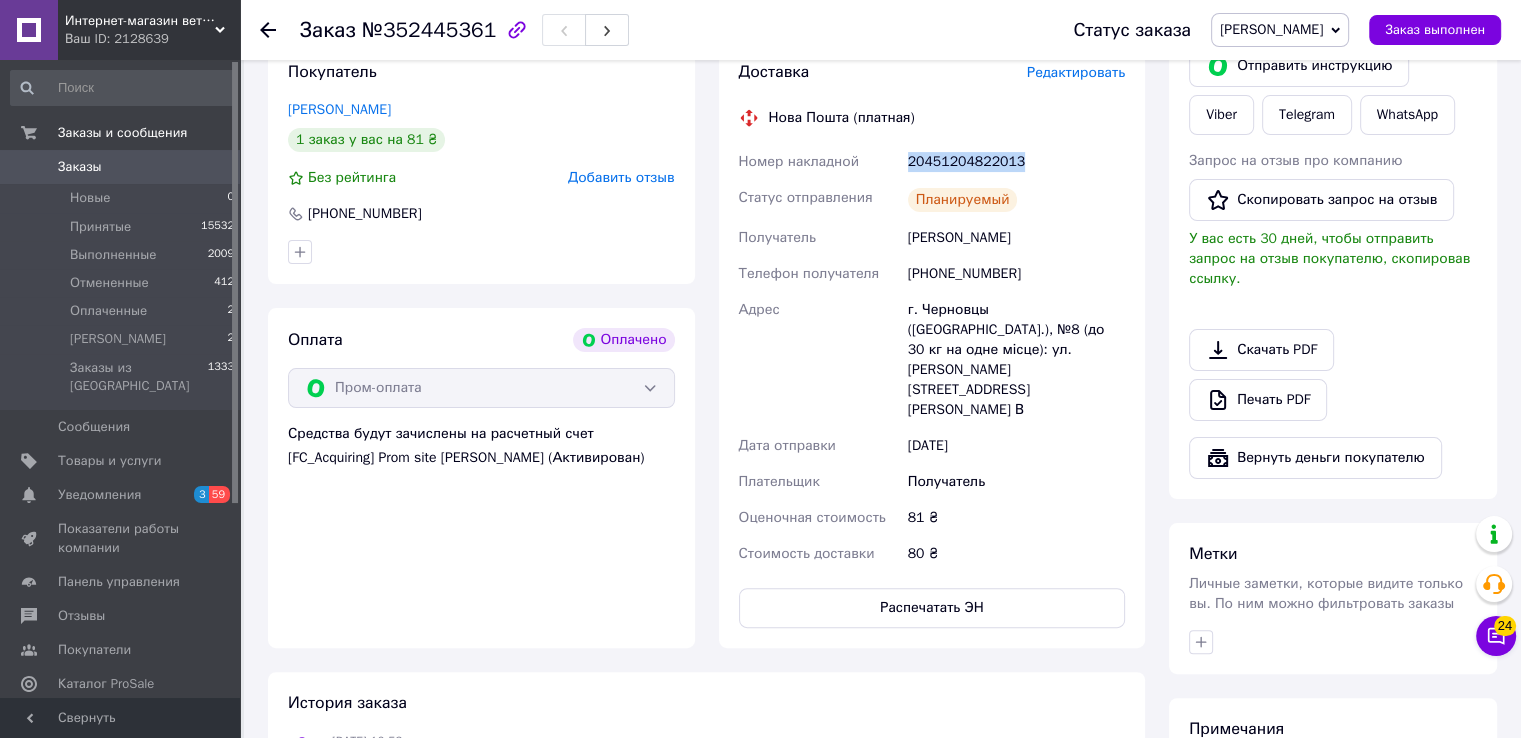 copy on "20451204822013" 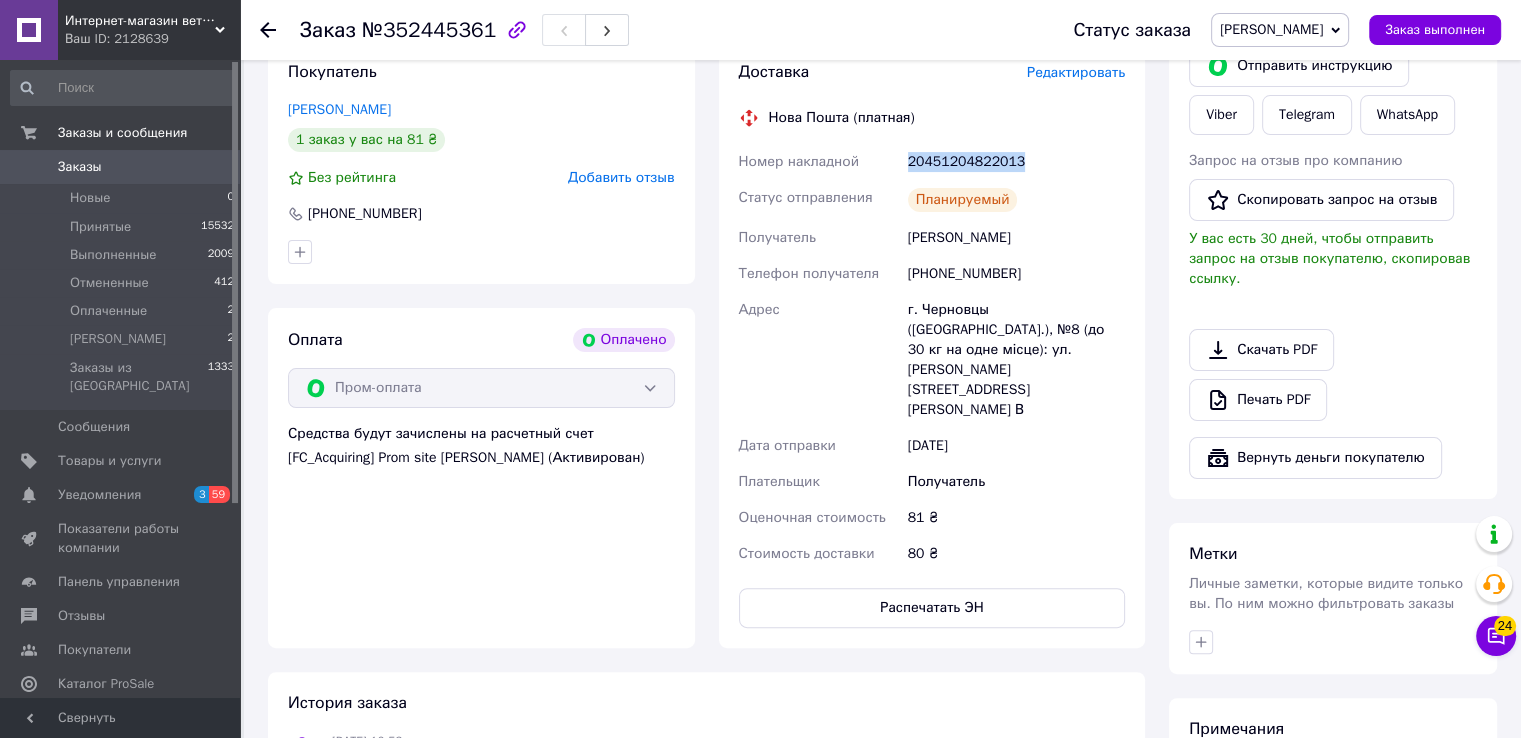 click on "[PERSON_NAME]" at bounding box center [1271, 29] 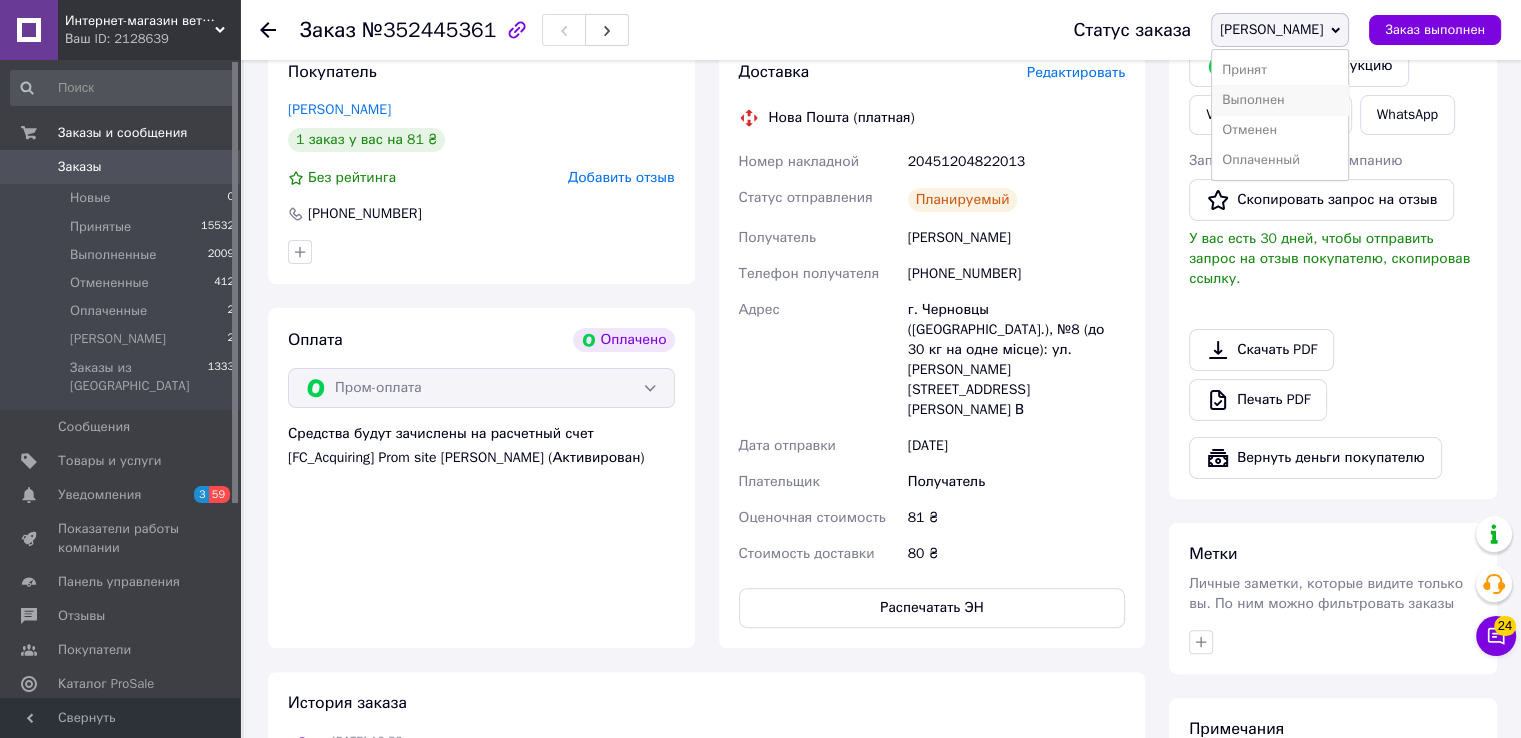 click on "Выполнен" at bounding box center (1280, 100) 